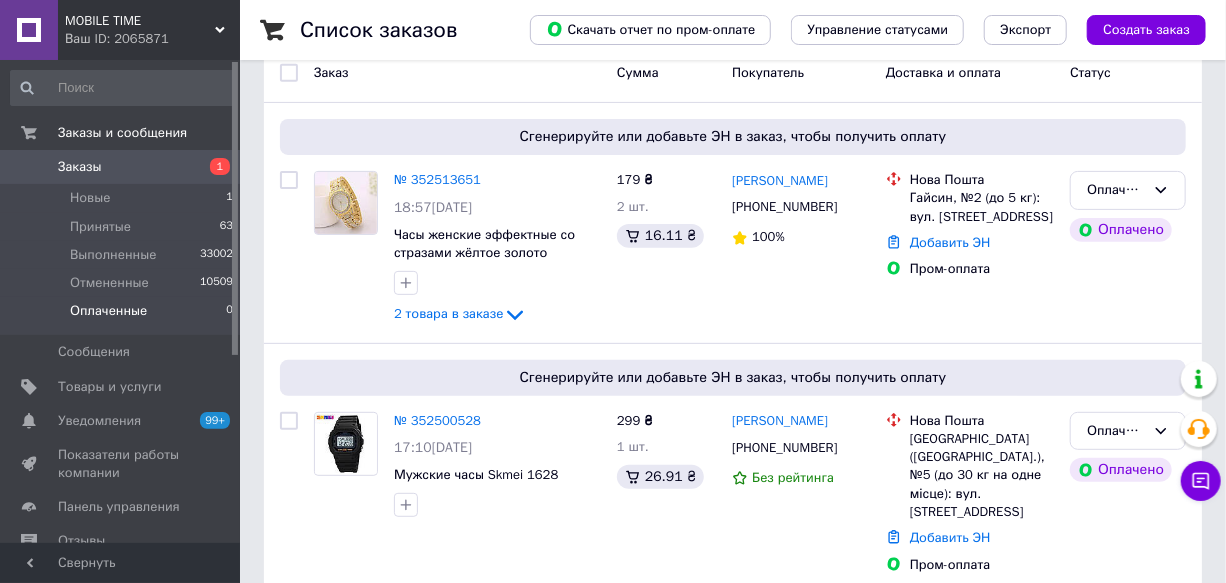 scroll, scrollTop: 196, scrollLeft: 0, axis: vertical 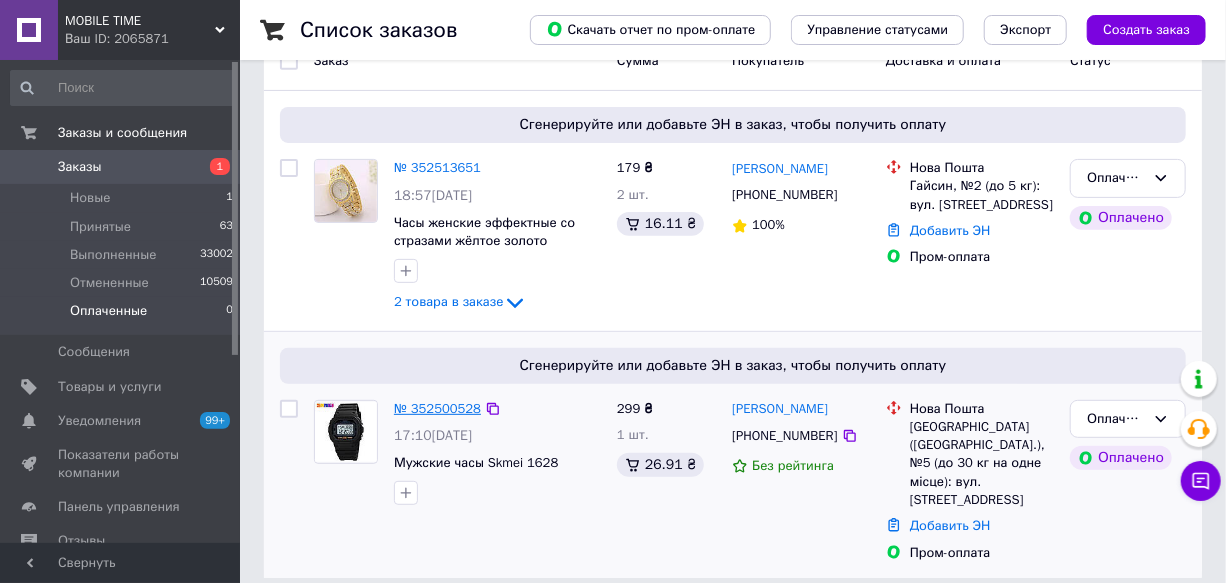 click on "№ 352500528" at bounding box center [437, 408] 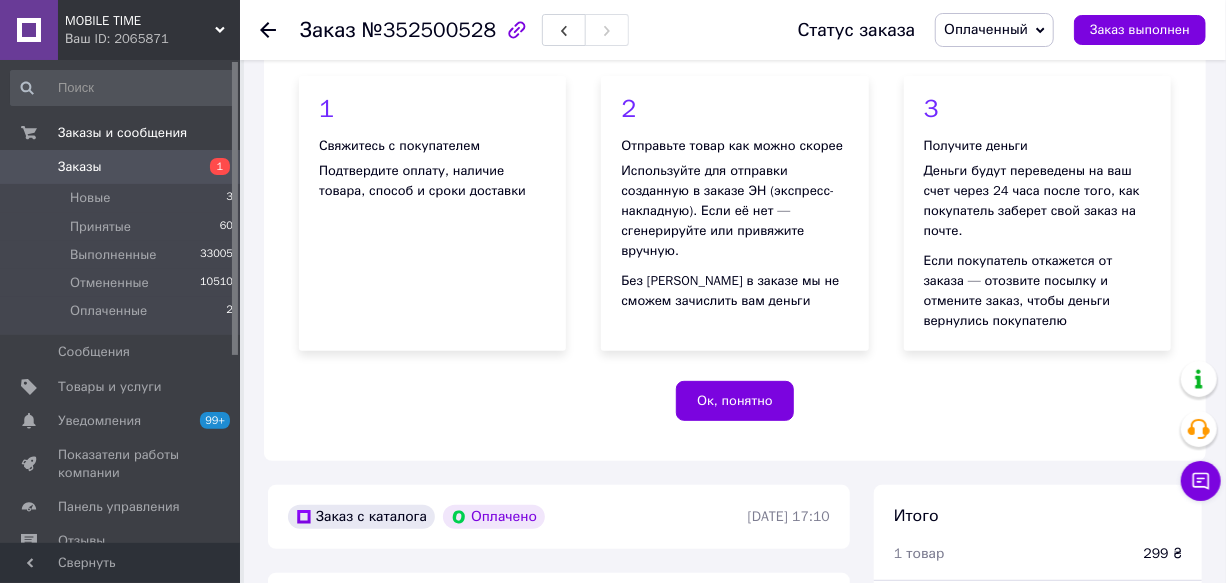 click on "Оплаченный" at bounding box center (986, 29) 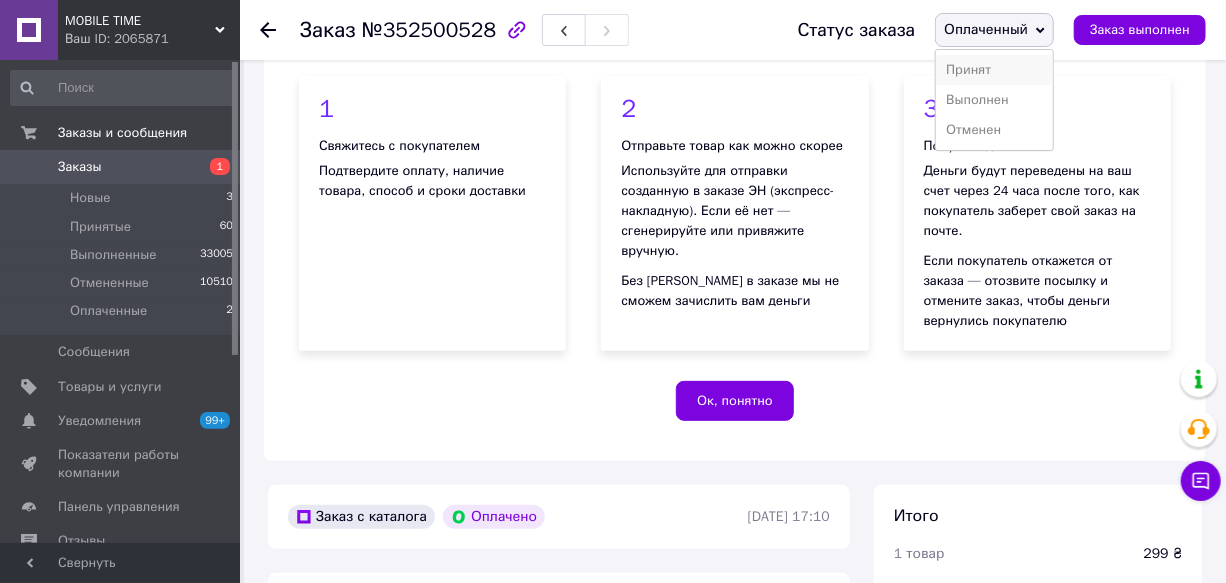 click on "Принят" at bounding box center [994, 70] 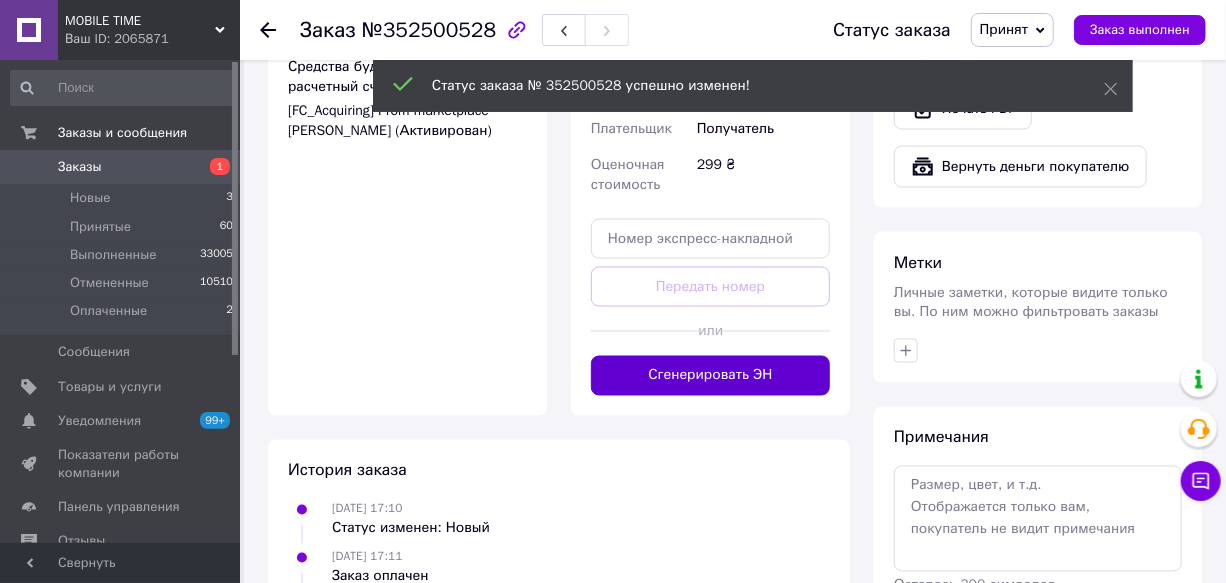 click on "Сгенерировать ЭН" at bounding box center [710, 376] 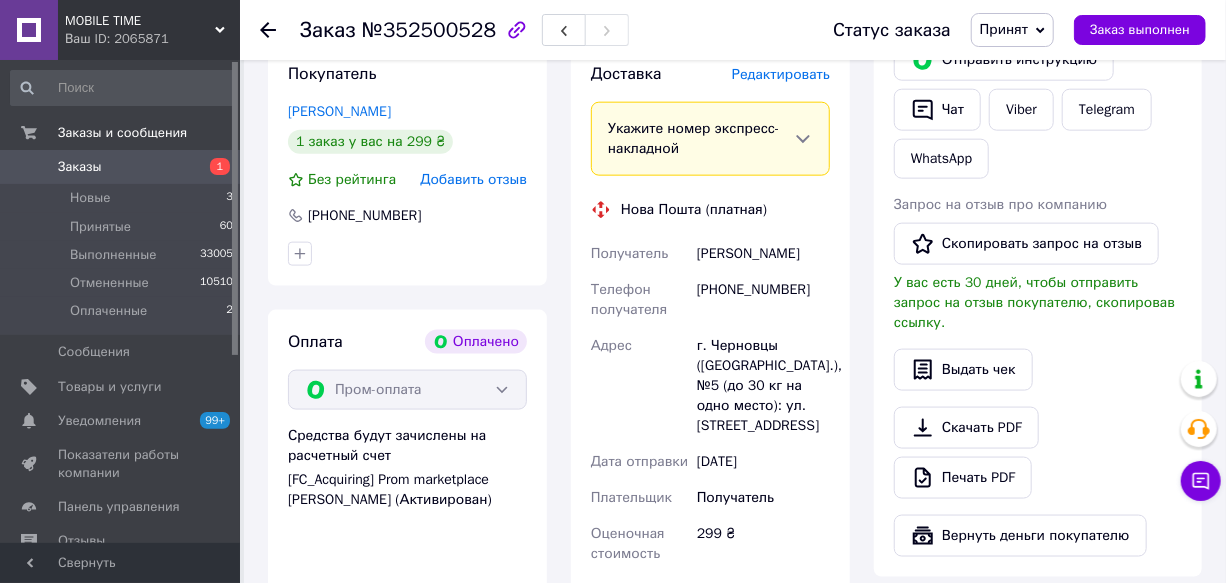 scroll, scrollTop: 832, scrollLeft: 0, axis: vertical 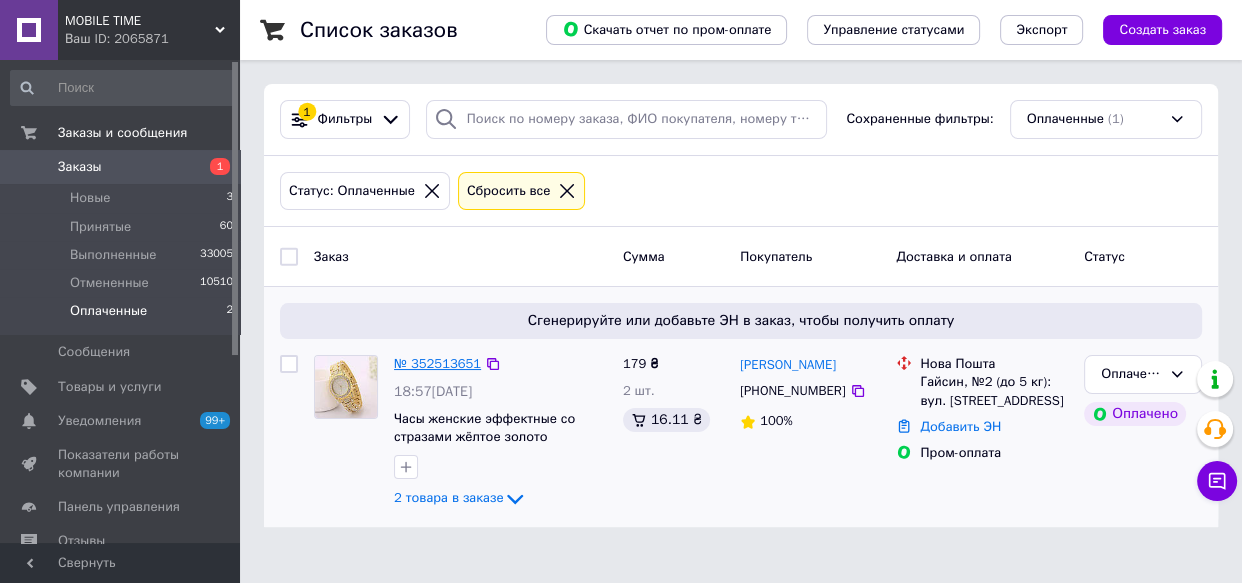 click on "№ 352513651" at bounding box center (437, 363) 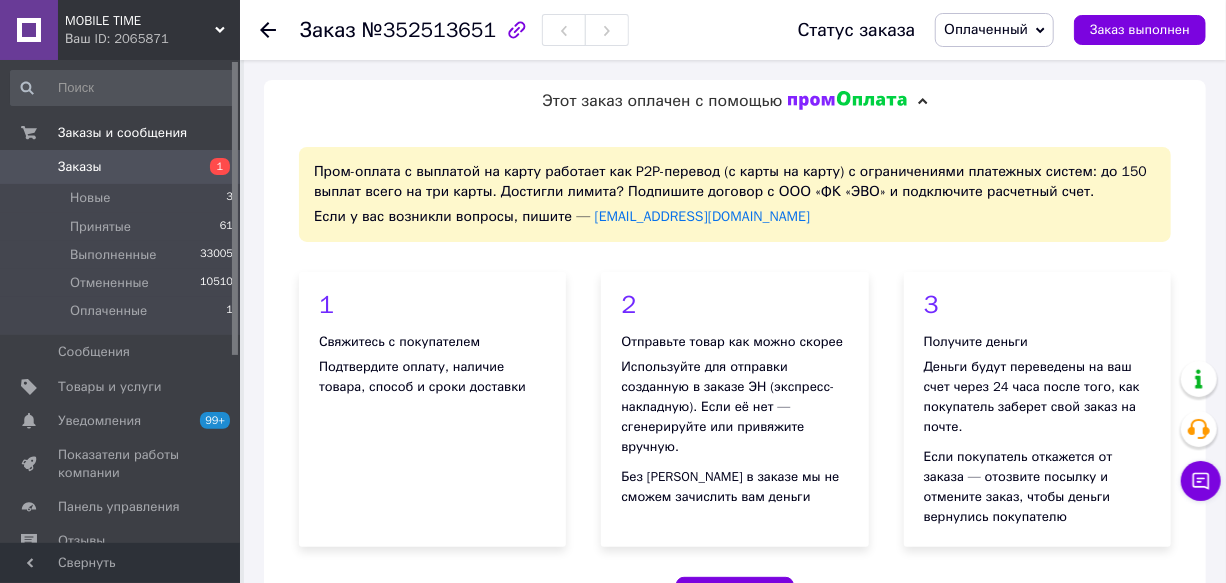 click on "Оплаченный" at bounding box center (986, 29) 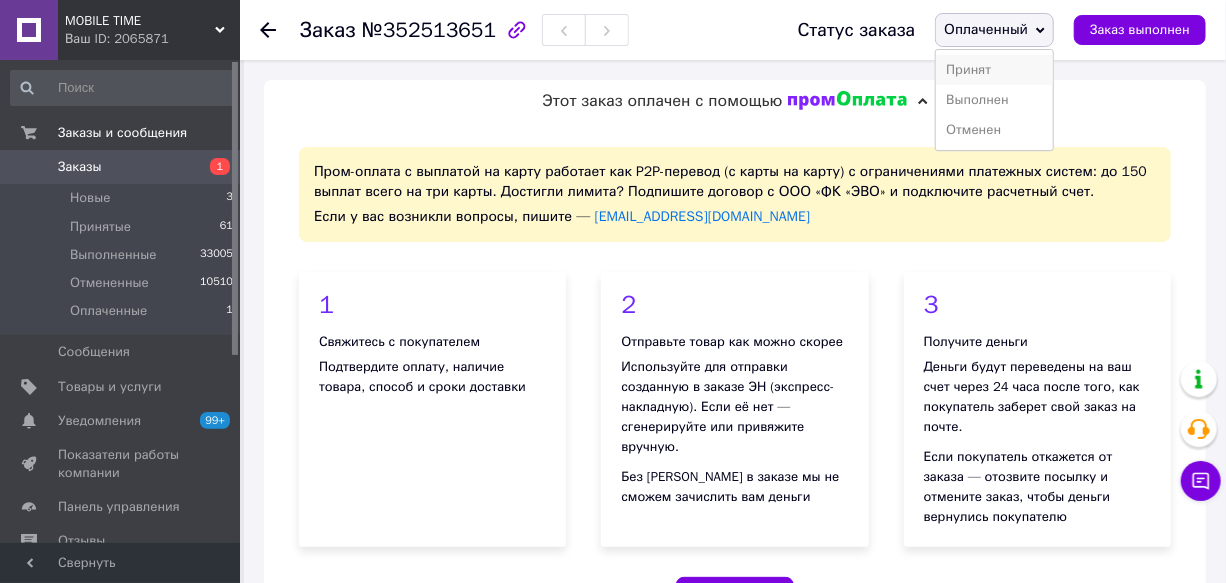 click on "Принят" at bounding box center (994, 70) 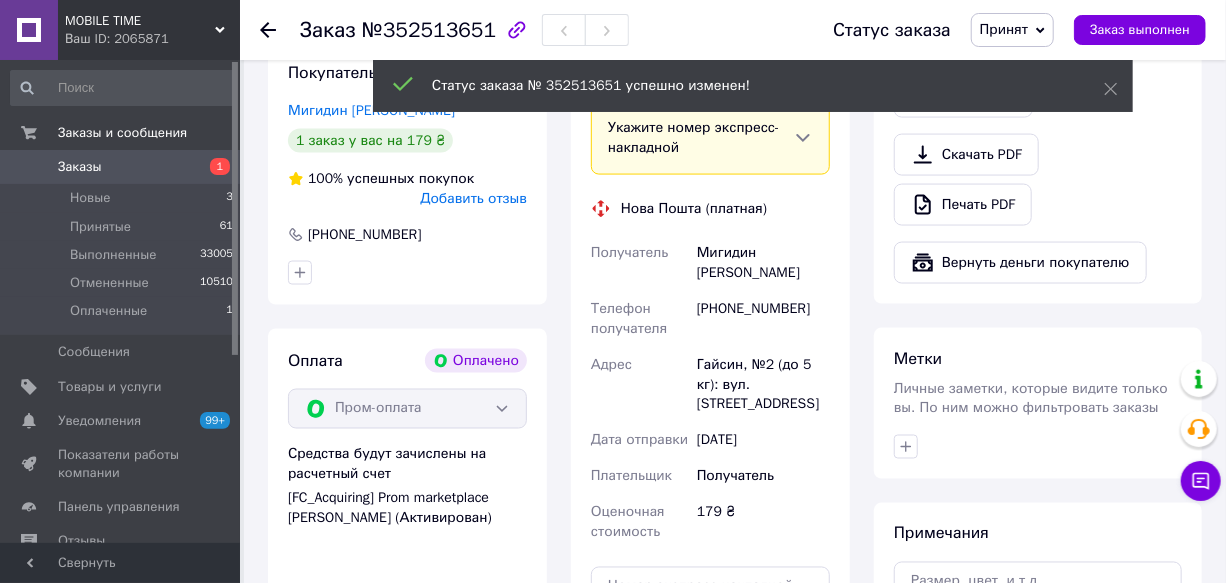 scroll, scrollTop: 1454, scrollLeft: 0, axis: vertical 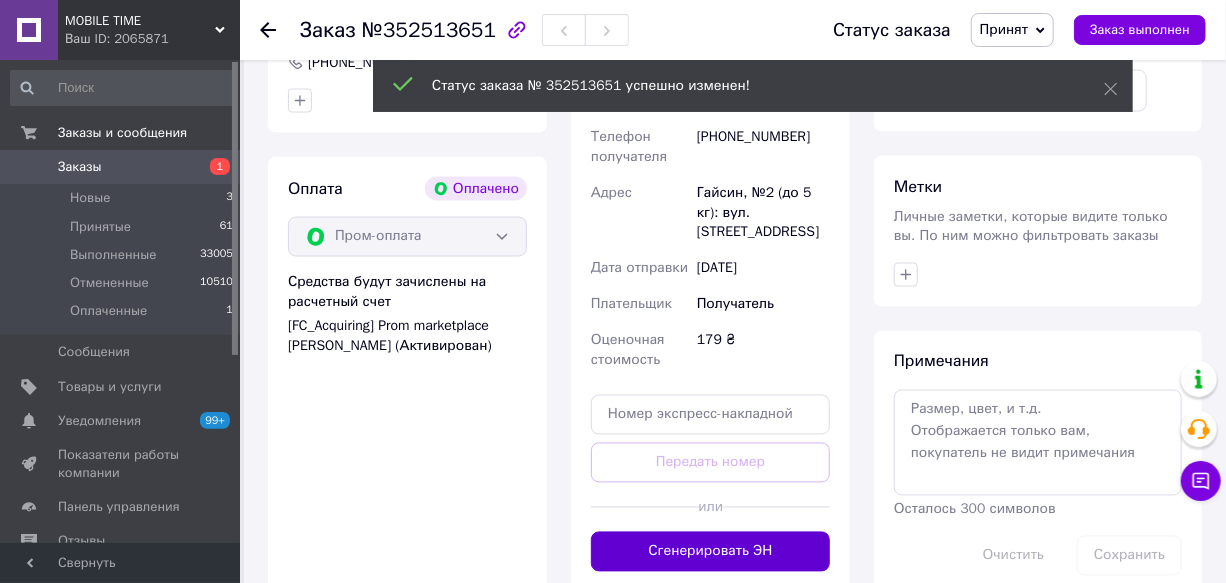 click on "Сгенерировать ЭН" at bounding box center (710, 552) 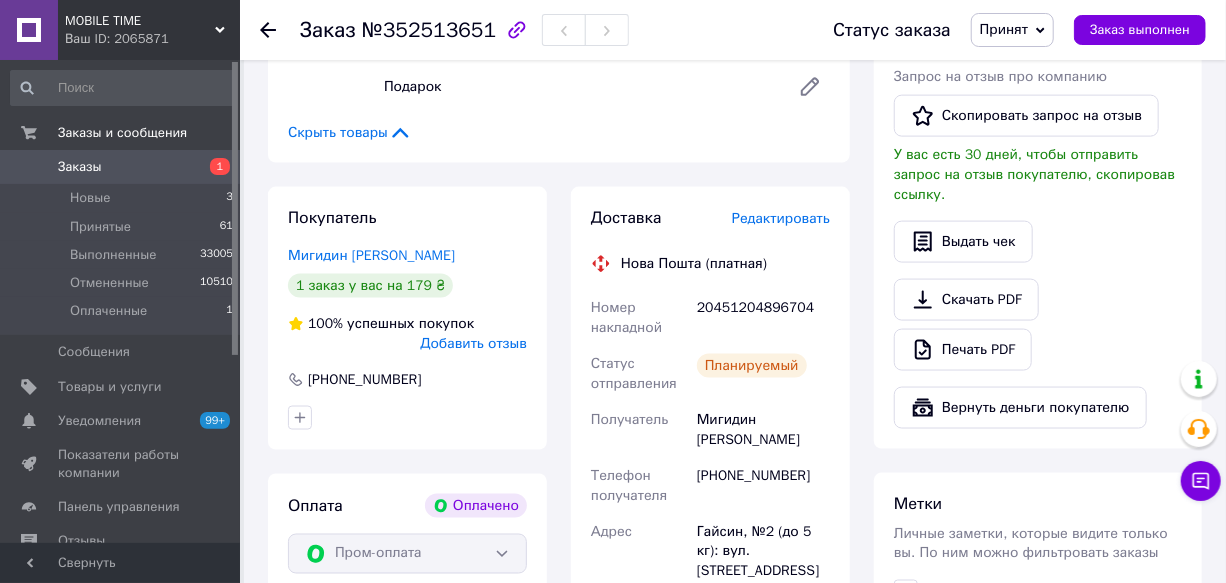 scroll, scrollTop: 1181, scrollLeft: 0, axis: vertical 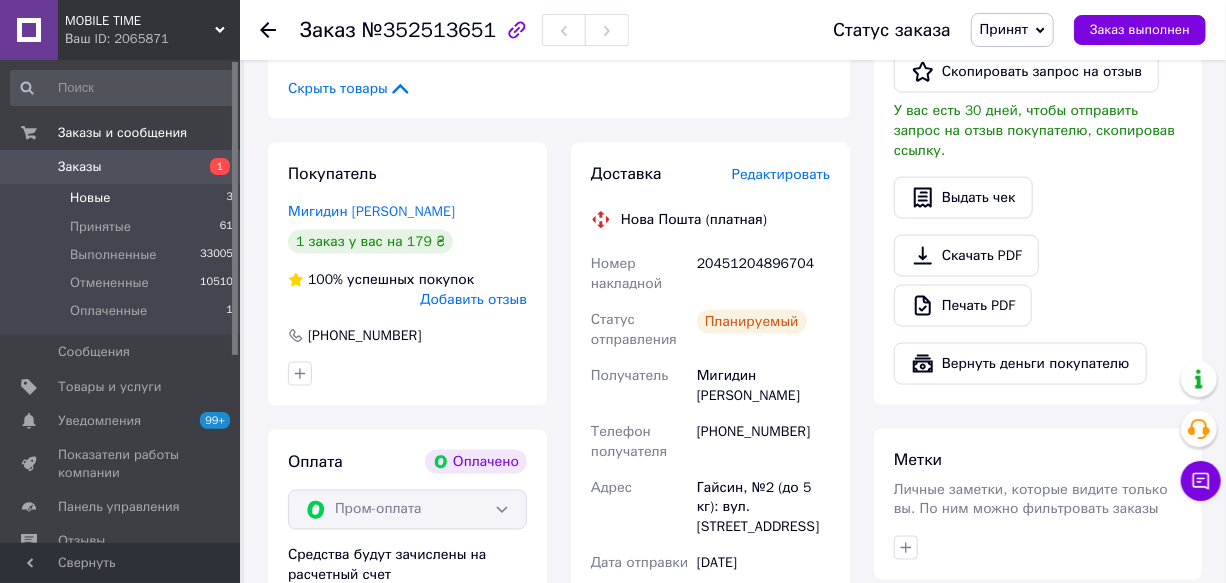 click on "Новые" at bounding box center [90, 198] 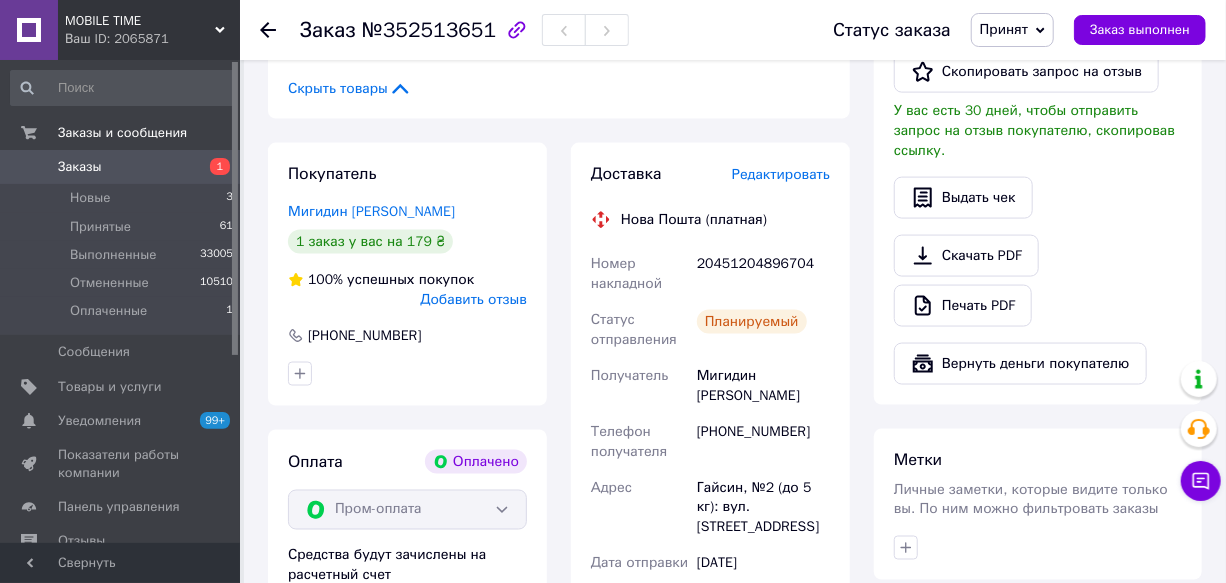 scroll, scrollTop: 0, scrollLeft: 0, axis: both 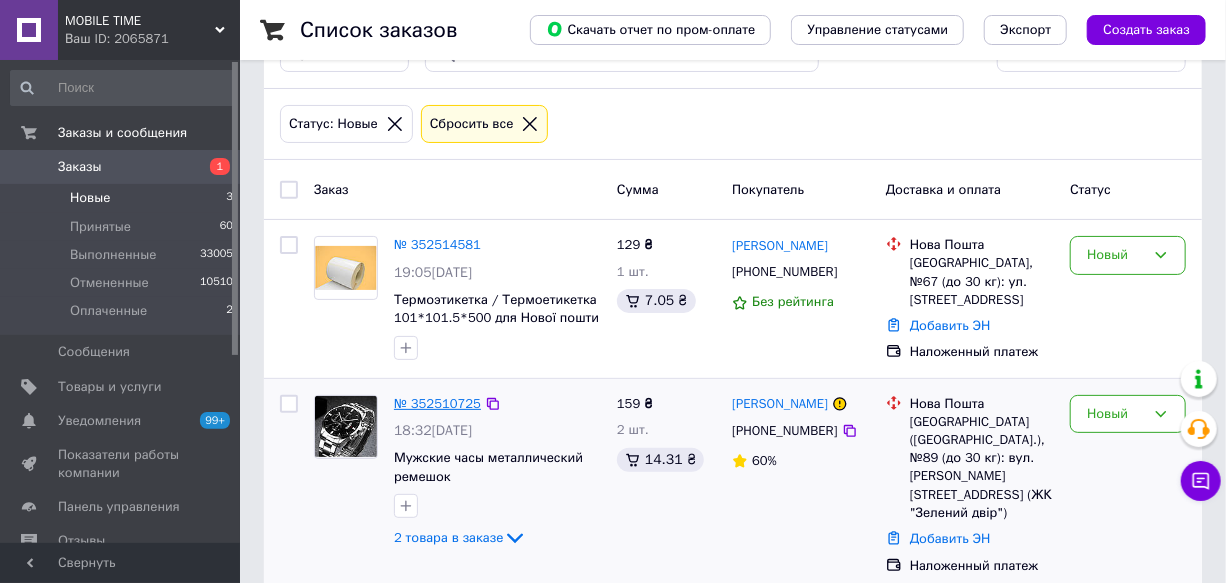 click on "№ 352510725" at bounding box center [437, 403] 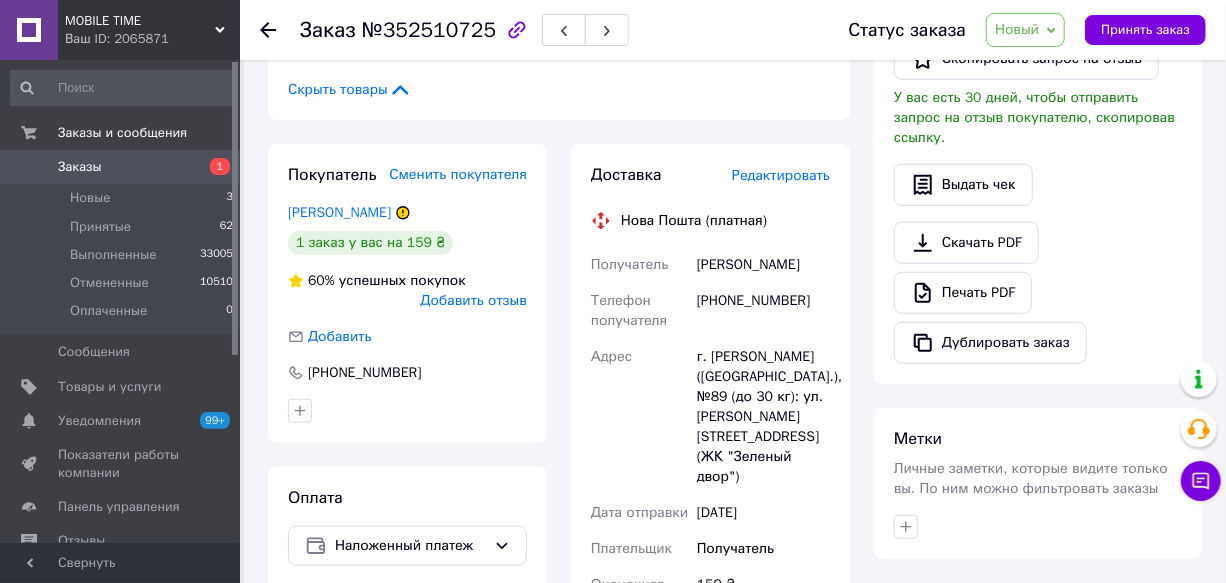 scroll, scrollTop: 612, scrollLeft: 0, axis: vertical 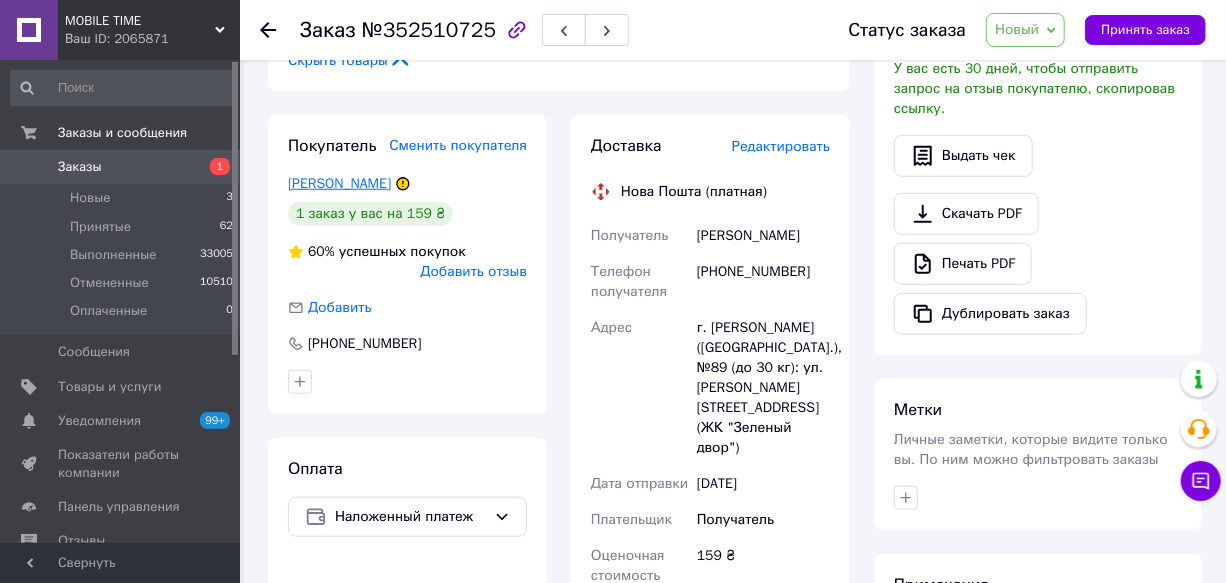 click on "[PERSON_NAME]" at bounding box center (339, 183) 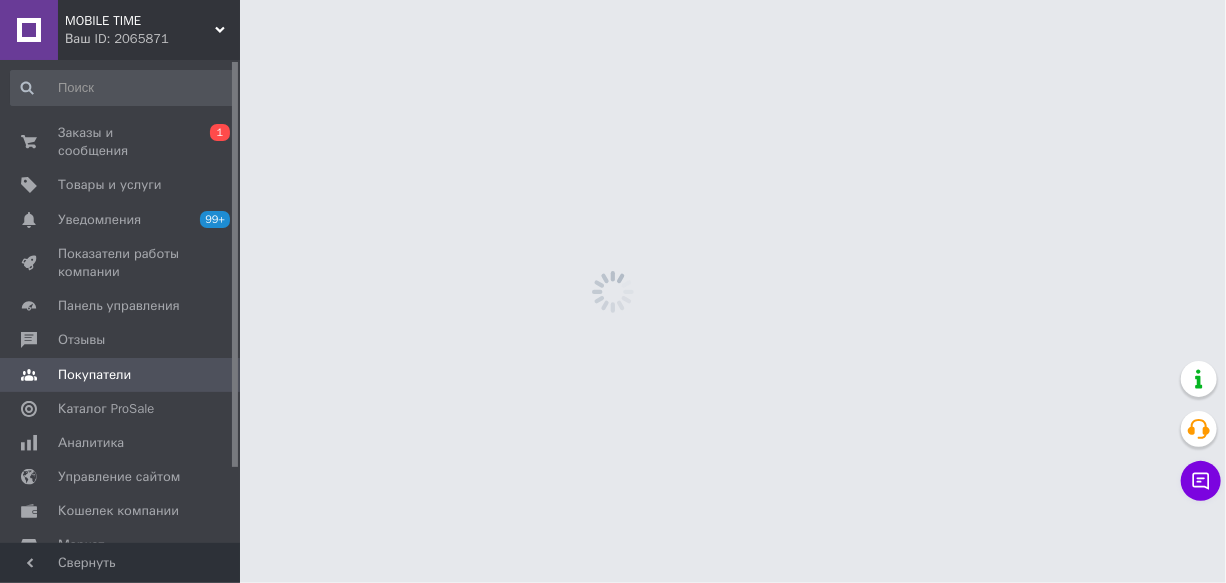 scroll, scrollTop: 0, scrollLeft: 0, axis: both 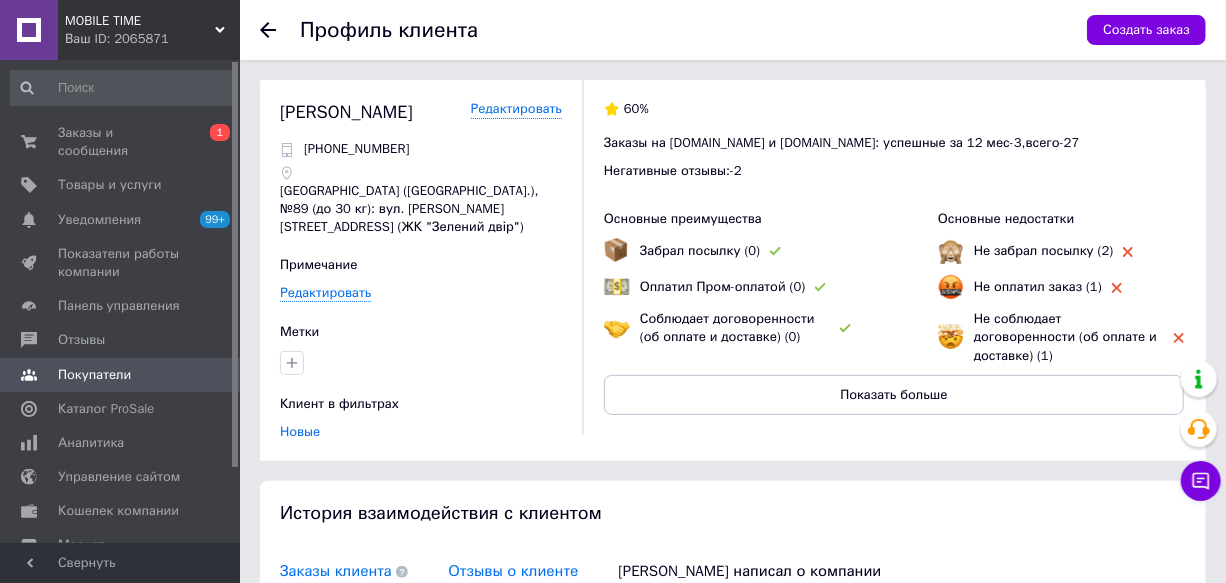 click on "Отзывы о клиенте" at bounding box center [513, 571] 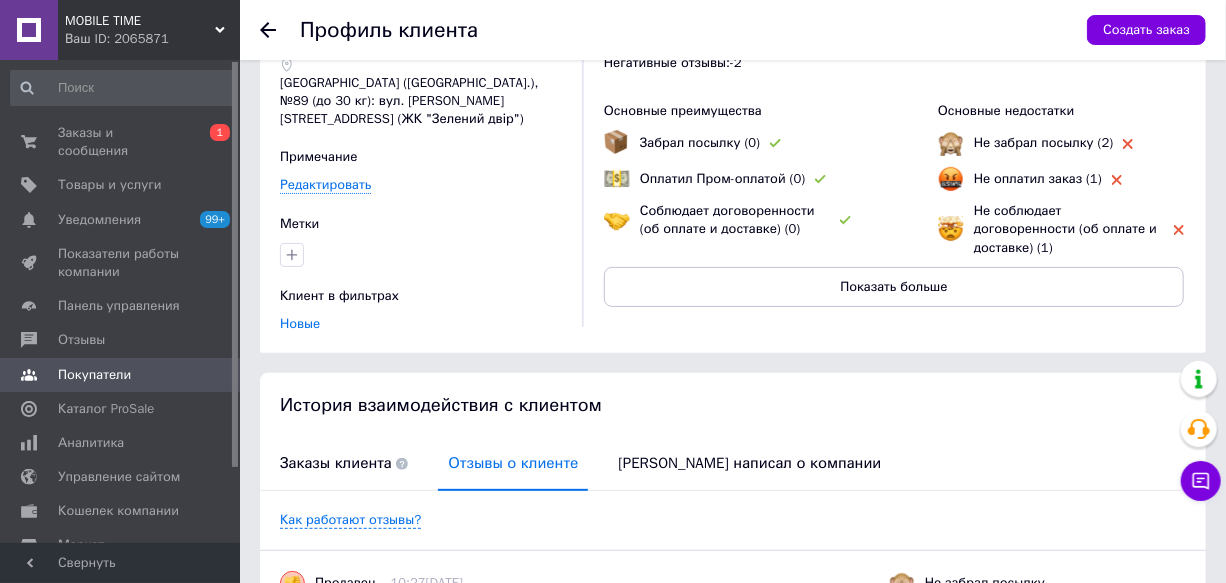 scroll, scrollTop: 363, scrollLeft: 0, axis: vertical 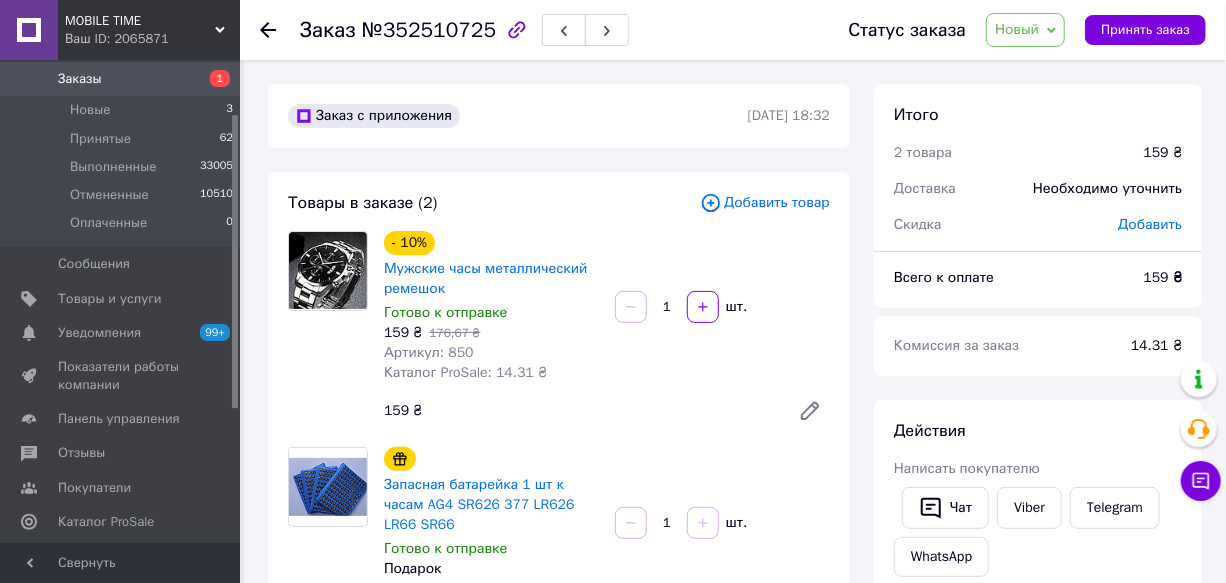 click on "Новый" at bounding box center [1017, 29] 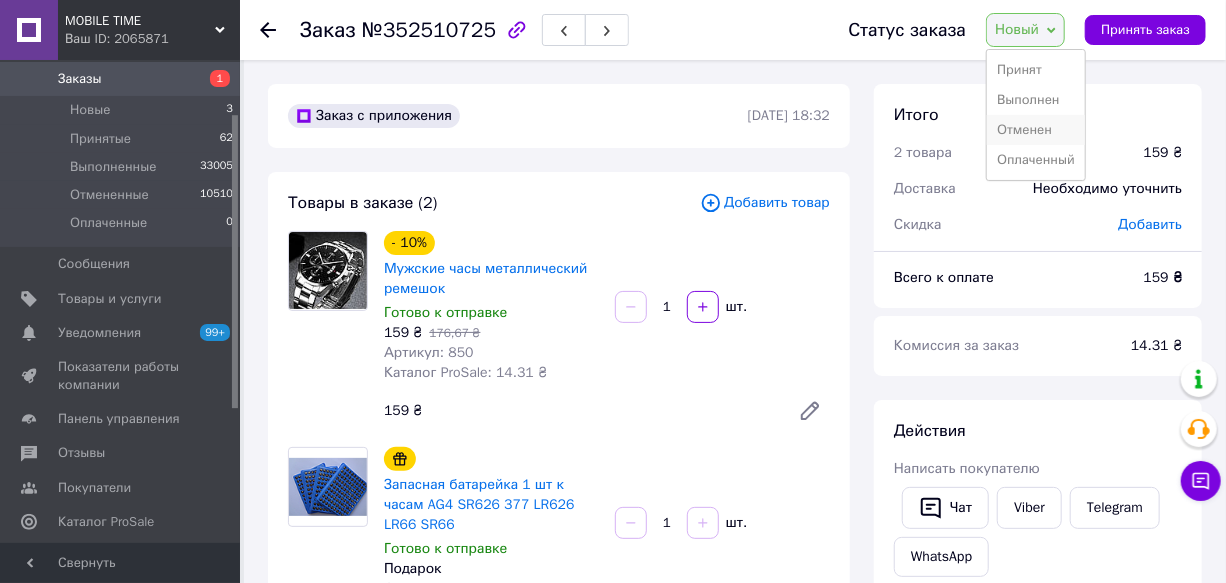 click on "Отменен" at bounding box center (1036, 130) 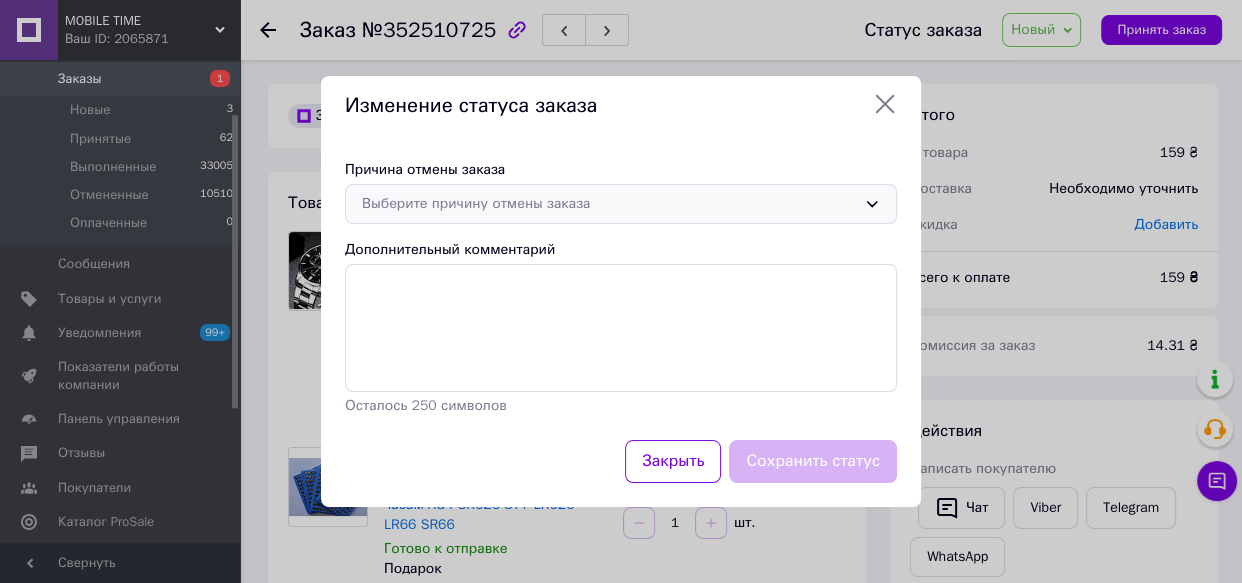 click on "Выберите причину отмены заказа" at bounding box center [609, 204] 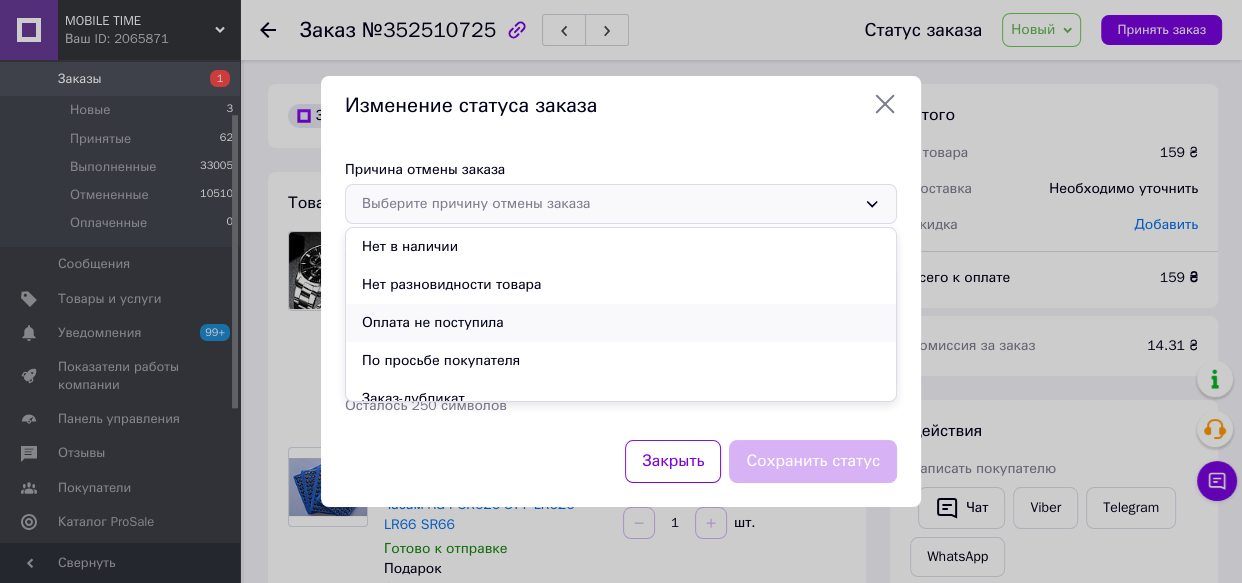 click on "Оплата не поступила" at bounding box center [621, 323] 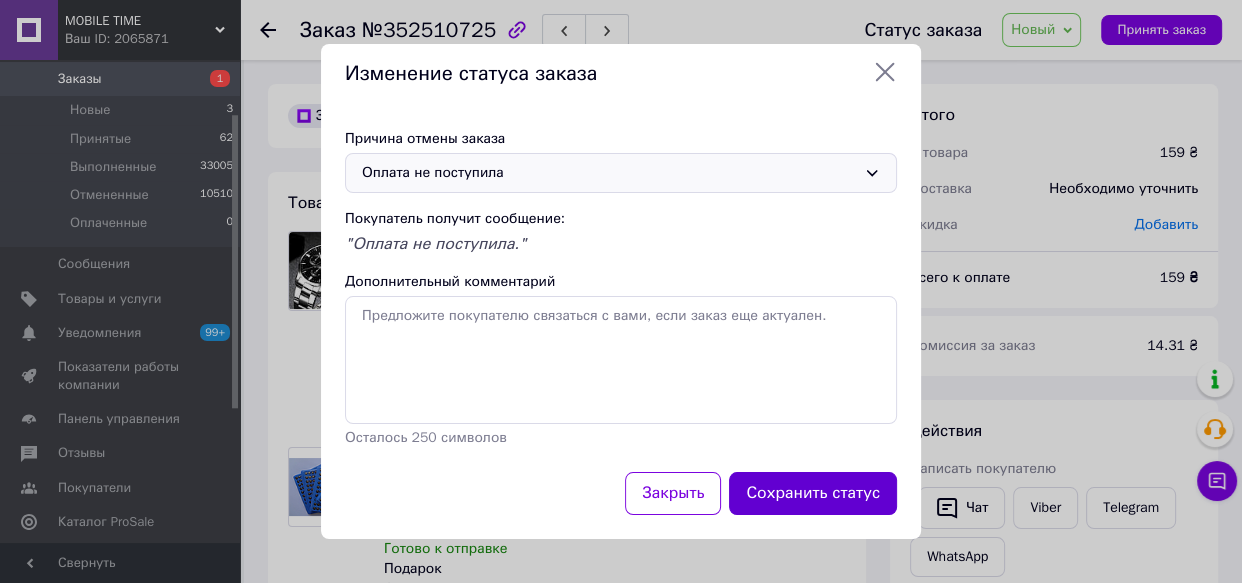 click on "Сохранить статус" at bounding box center [813, 493] 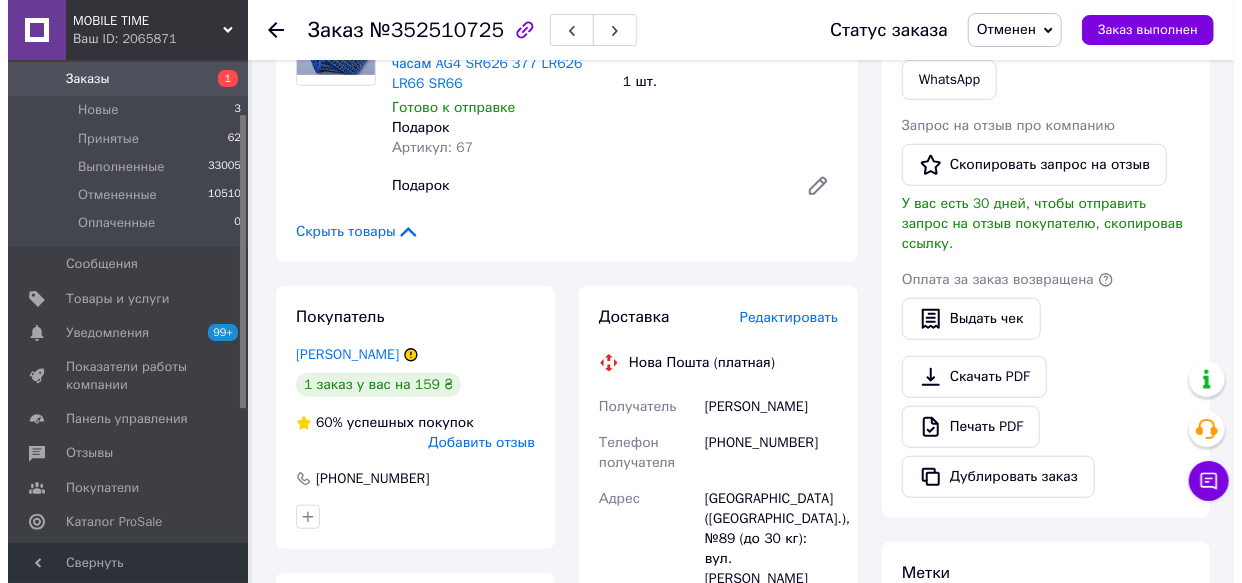 scroll, scrollTop: 454, scrollLeft: 0, axis: vertical 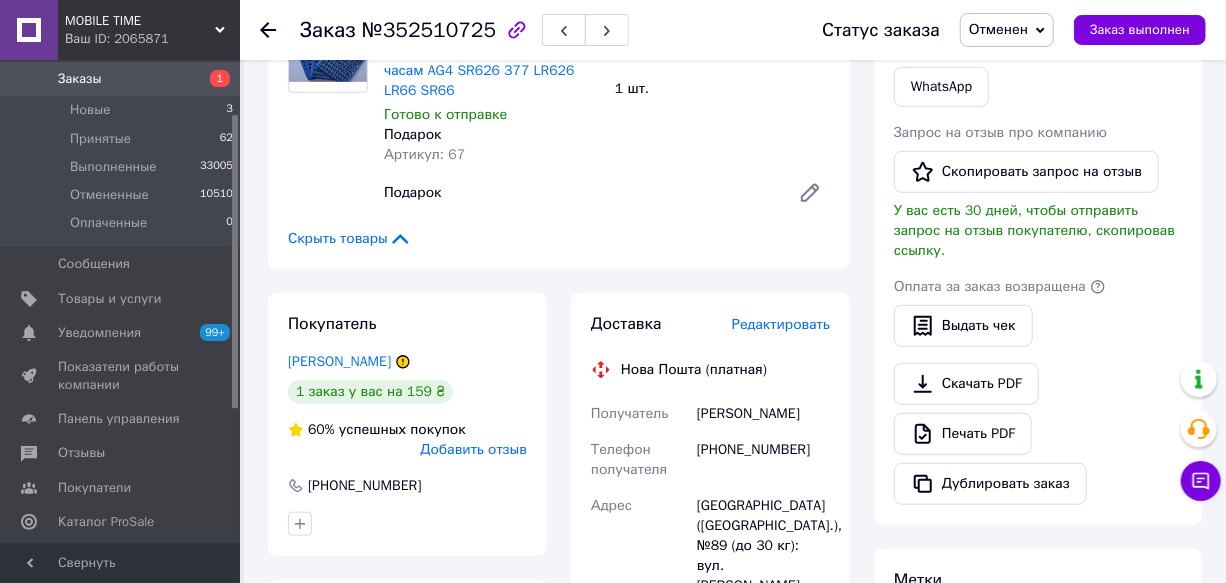 click on "Добавить отзыв" at bounding box center (473, 449) 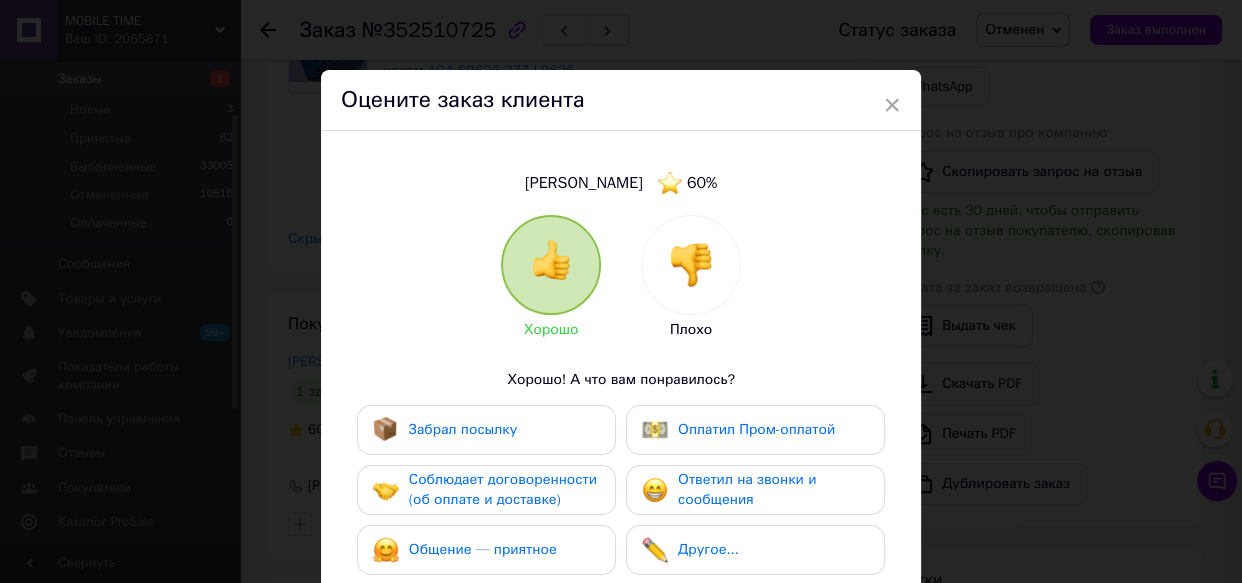 click at bounding box center (691, 265) 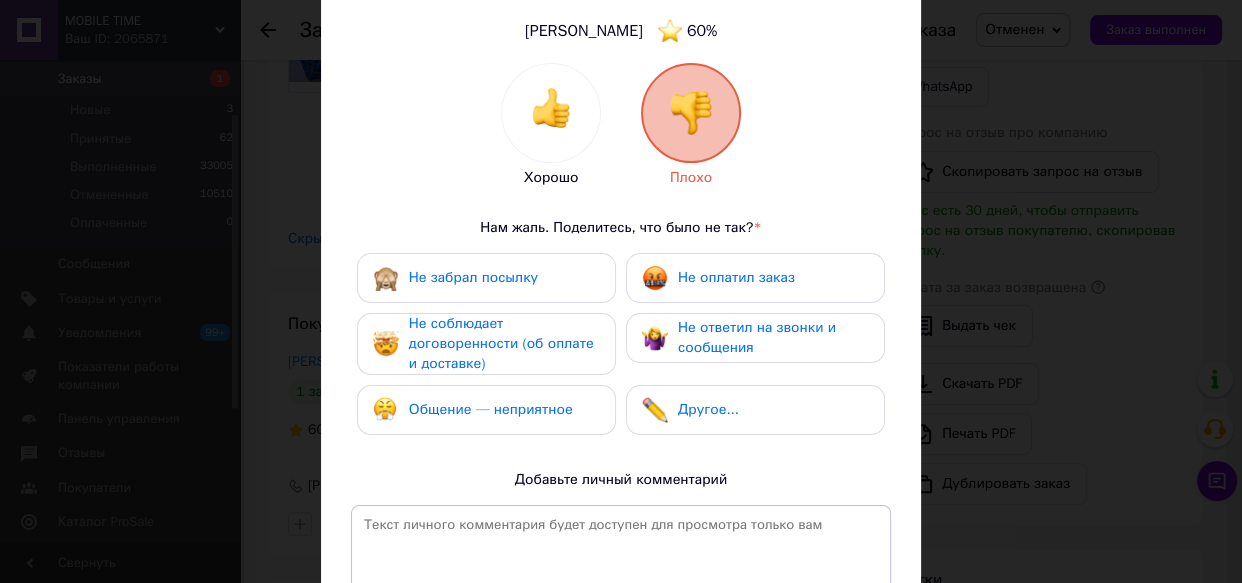 scroll, scrollTop: 181, scrollLeft: 0, axis: vertical 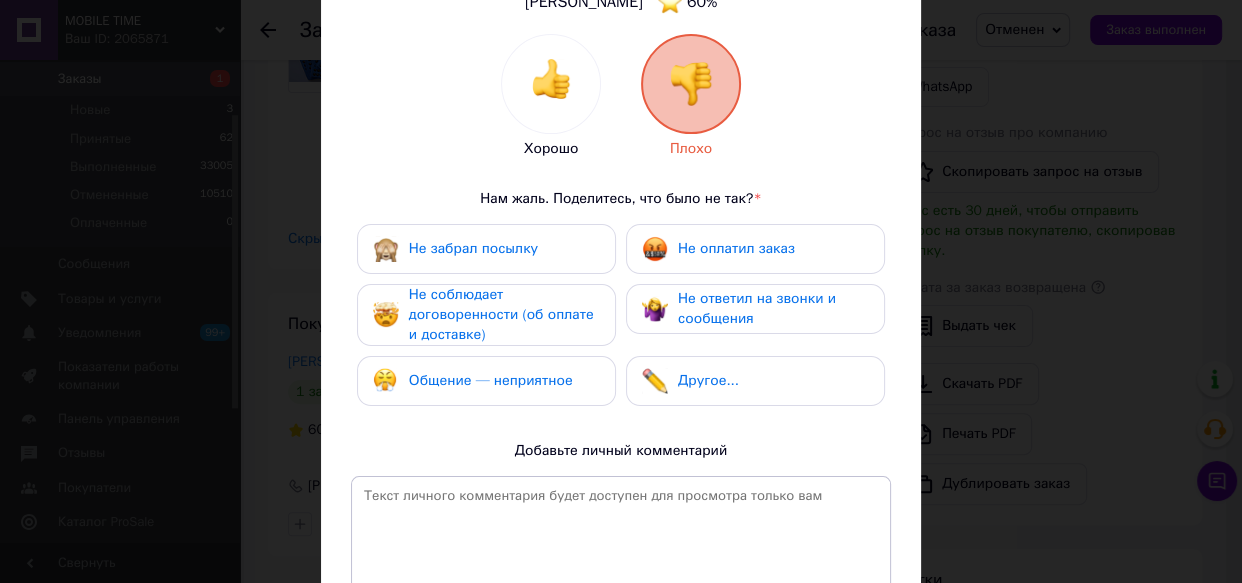click on "Не оплатил заказ" at bounding box center (736, 248) 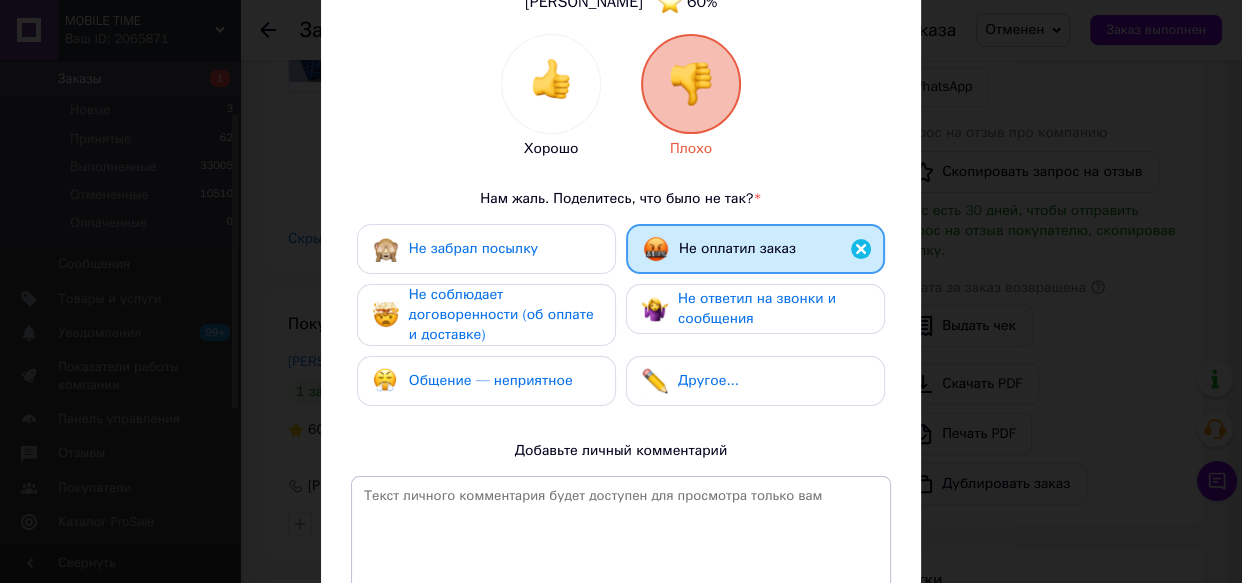 click on "Общение — неприятное" at bounding box center [491, 380] 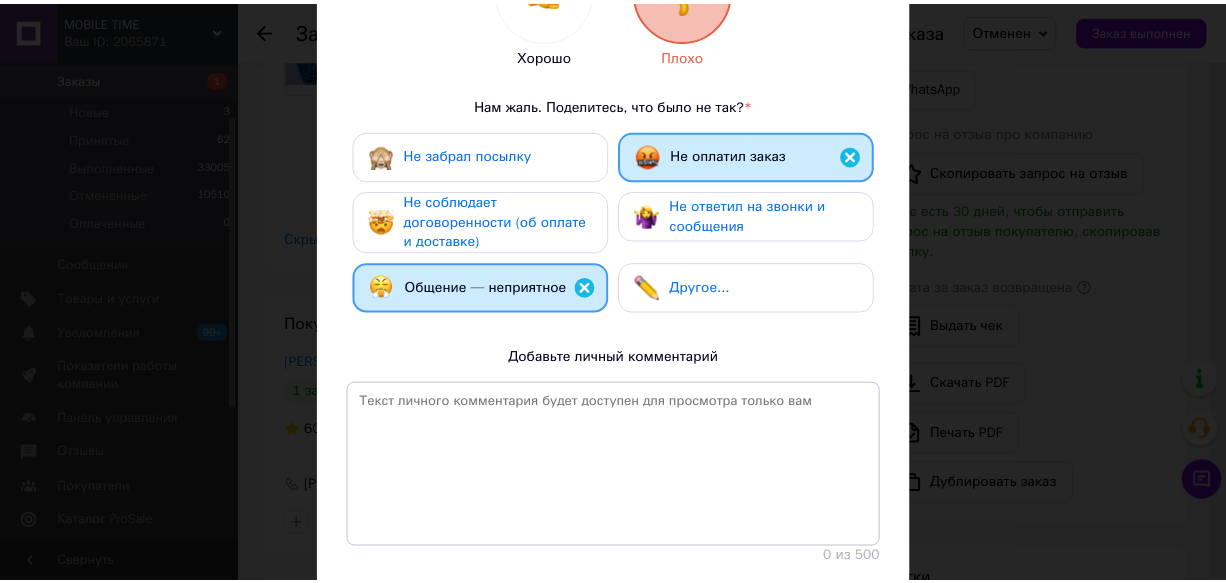 scroll, scrollTop: 410, scrollLeft: 0, axis: vertical 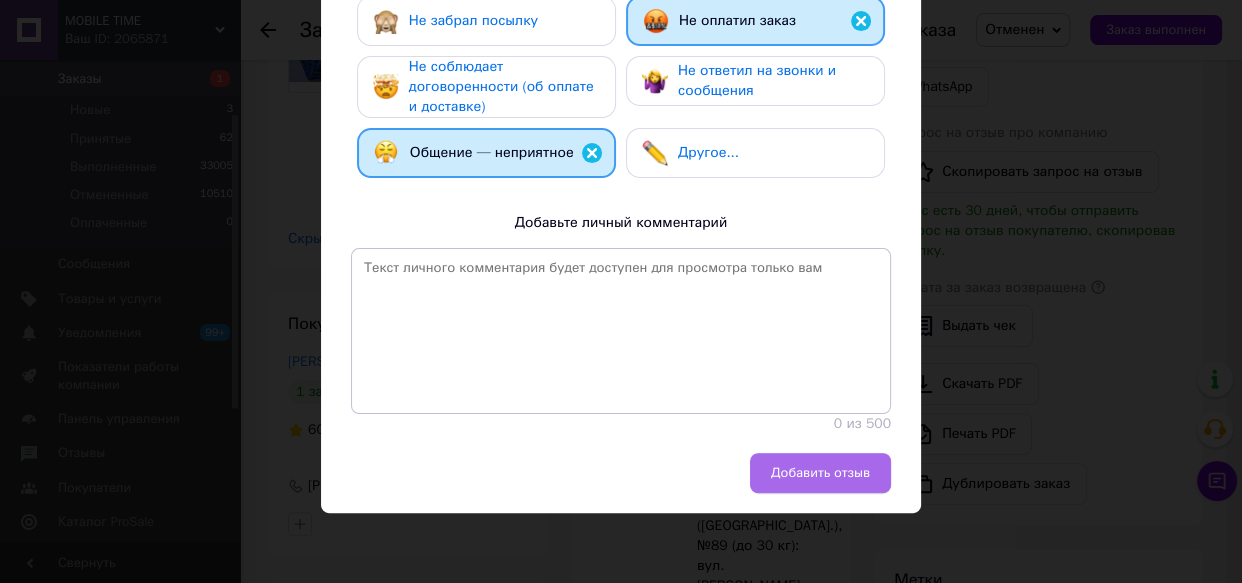 click on "Добавить отзыв" at bounding box center [820, 473] 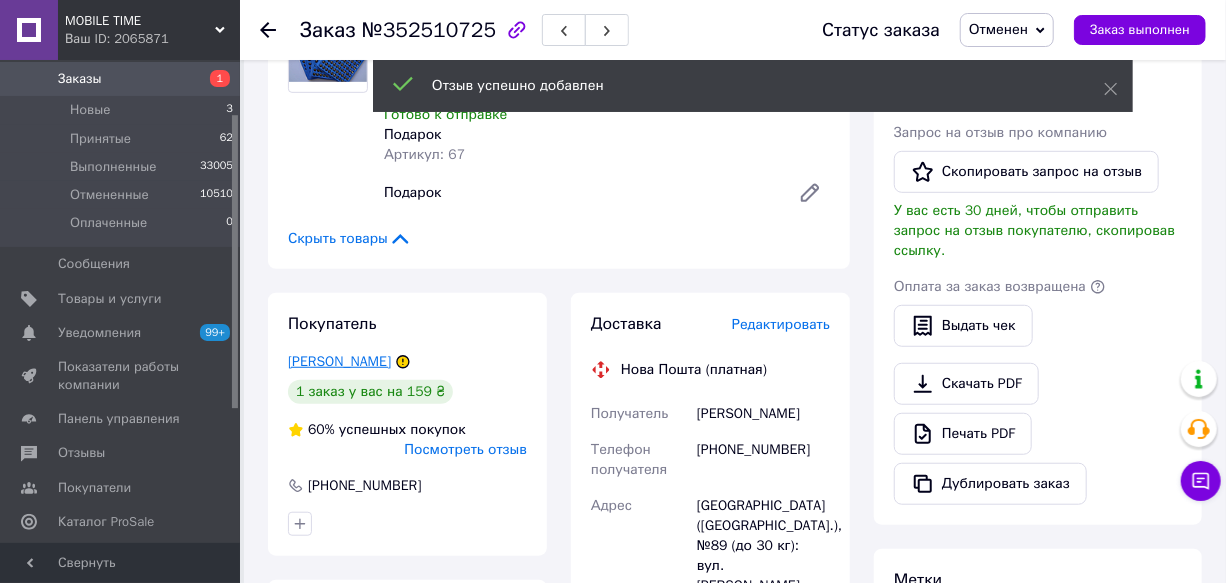 click on "[PERSON_NAME]" at bounding box center (339, 361) 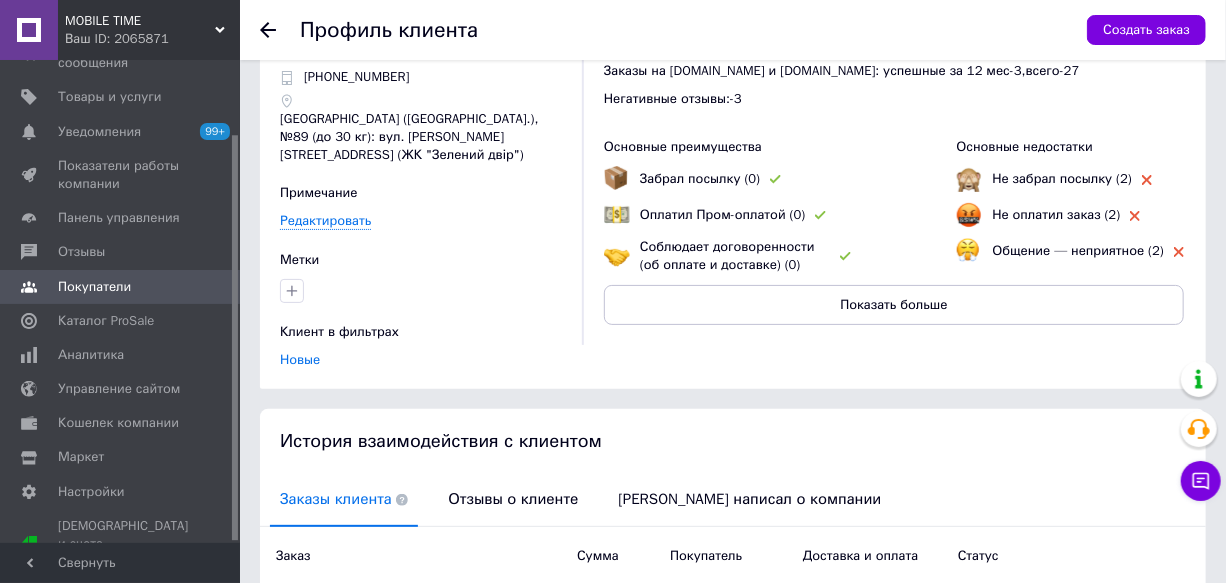 scroll, scrollTop: 0, scrollLeft: 0, axis: both 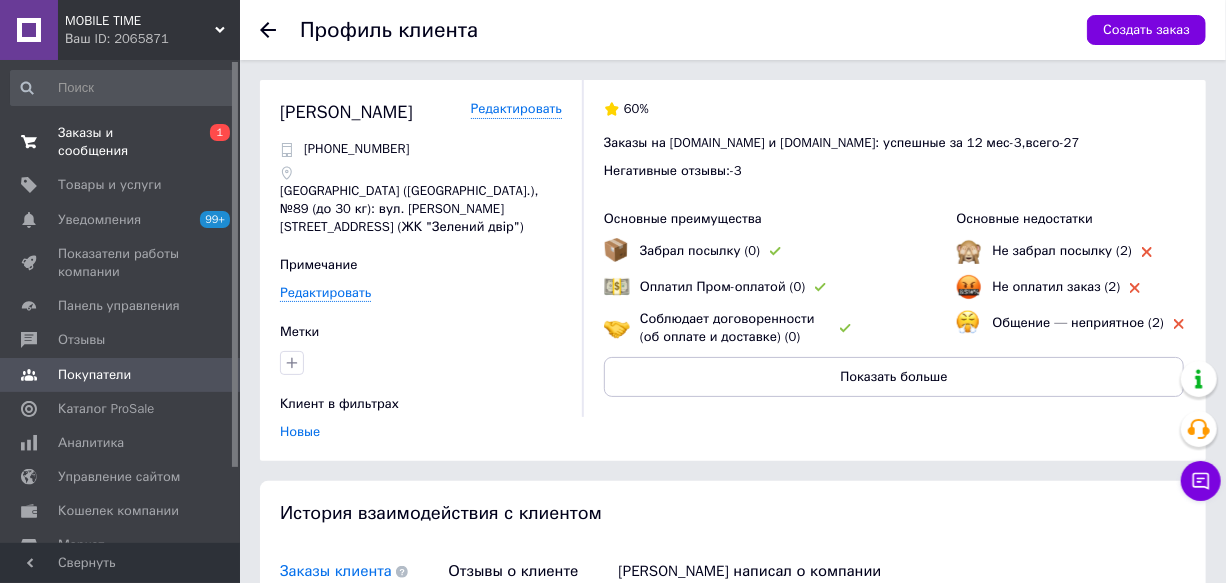 click on "Заказы и сообщения" at bounding box center (121, 142) 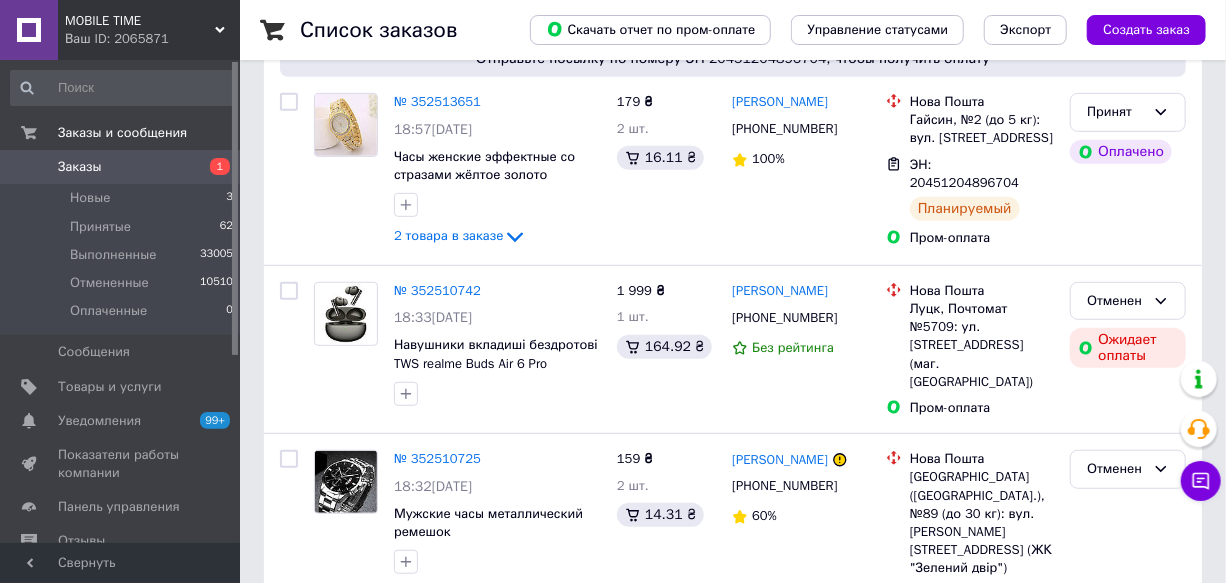 scroll, scrollTop: 0, scrollLeft: 0, axis: both 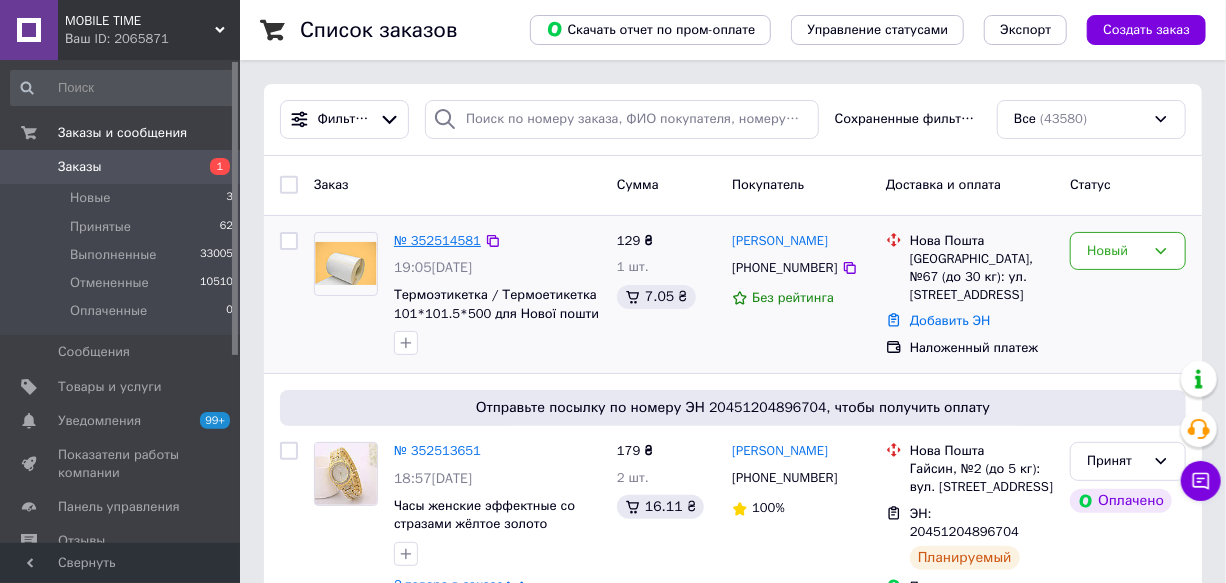 click on "№ 352514581" at bounding box center (437, 240) 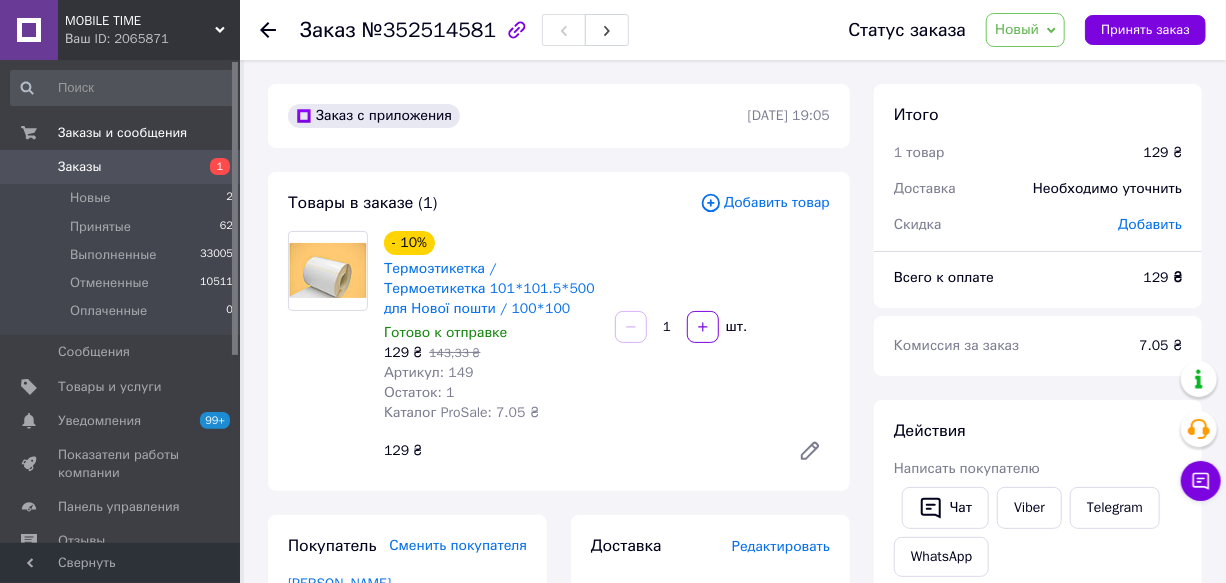 scroll, scrollTop: 454, scrollLeft: 0, axis: vertical 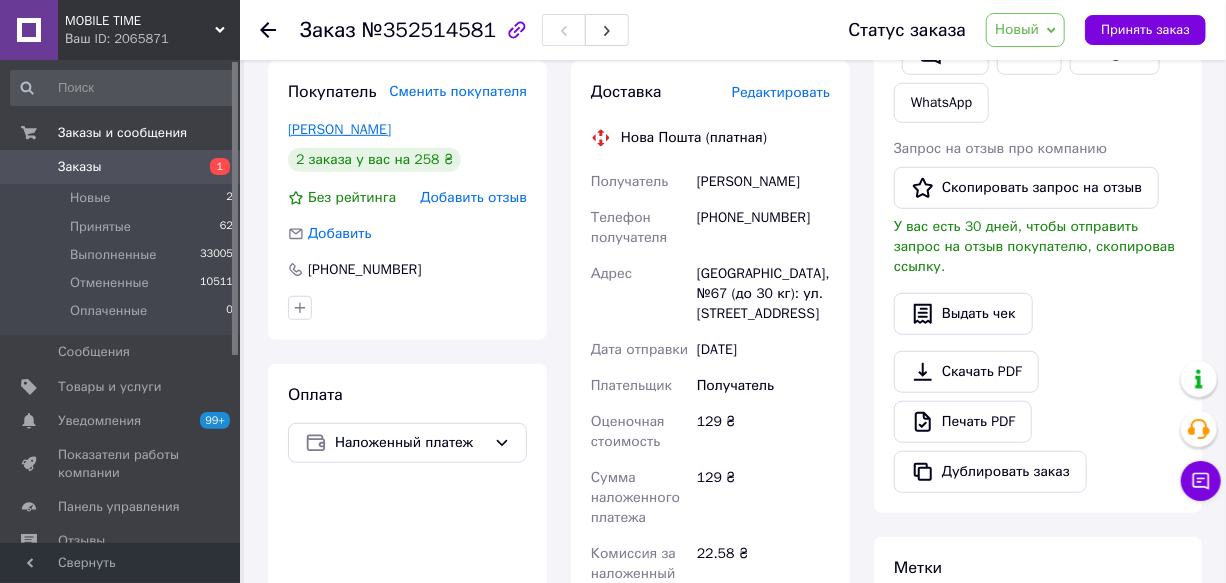 click on "[PERSON_NAME]" at bounding box center [339, 129] 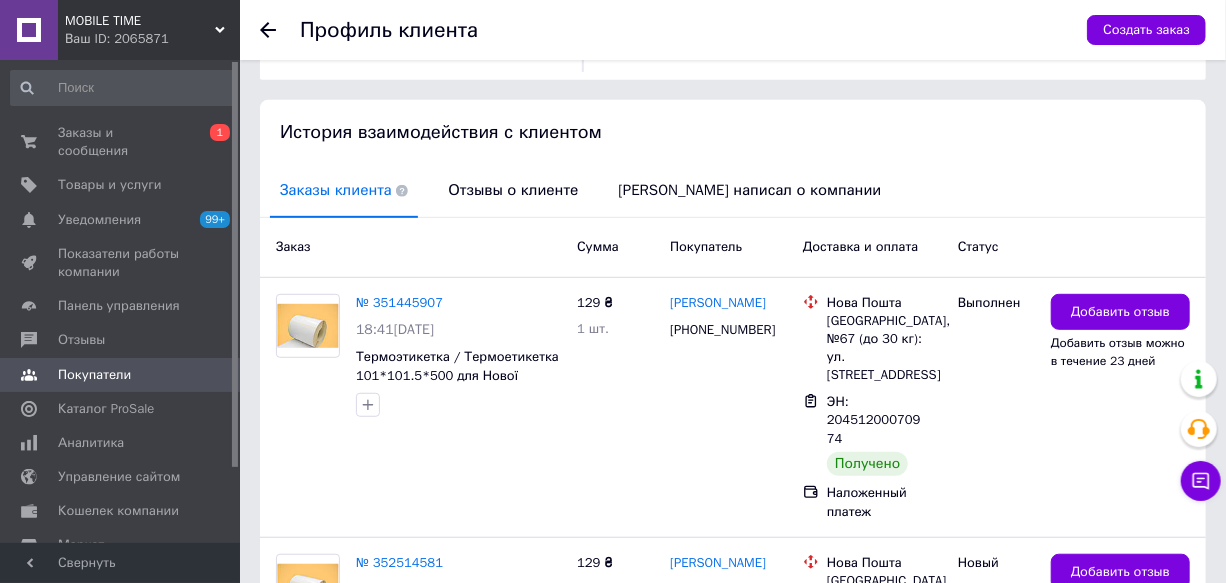 scroll, scrollTop: 518, scrollLeft: 0, axis: vertical 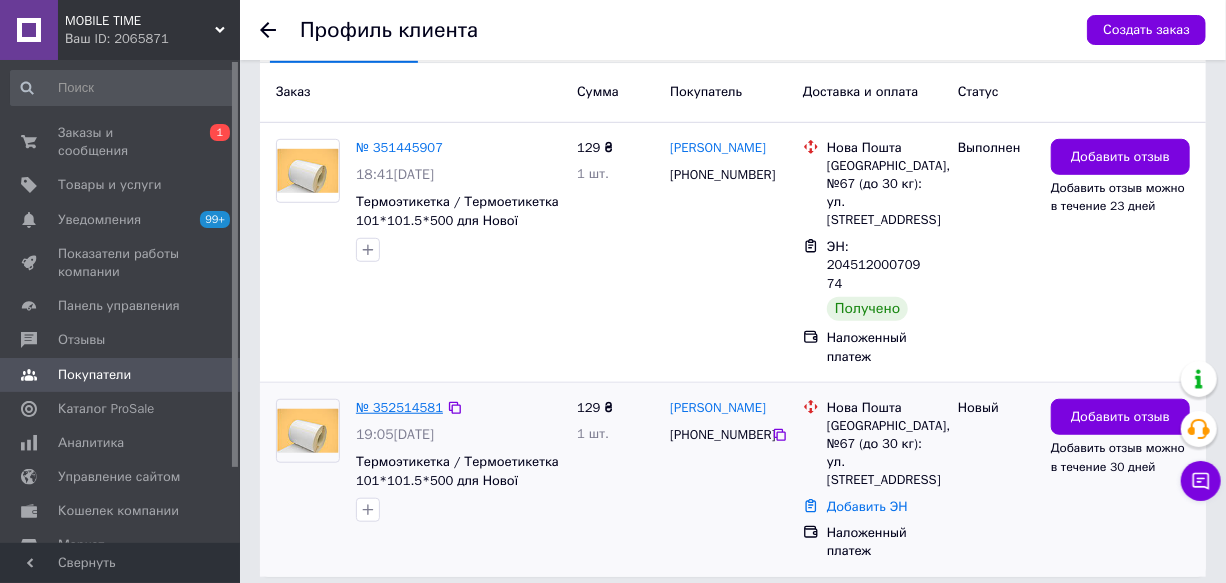click on "№ 352514581" at bounding box center (399, 407) 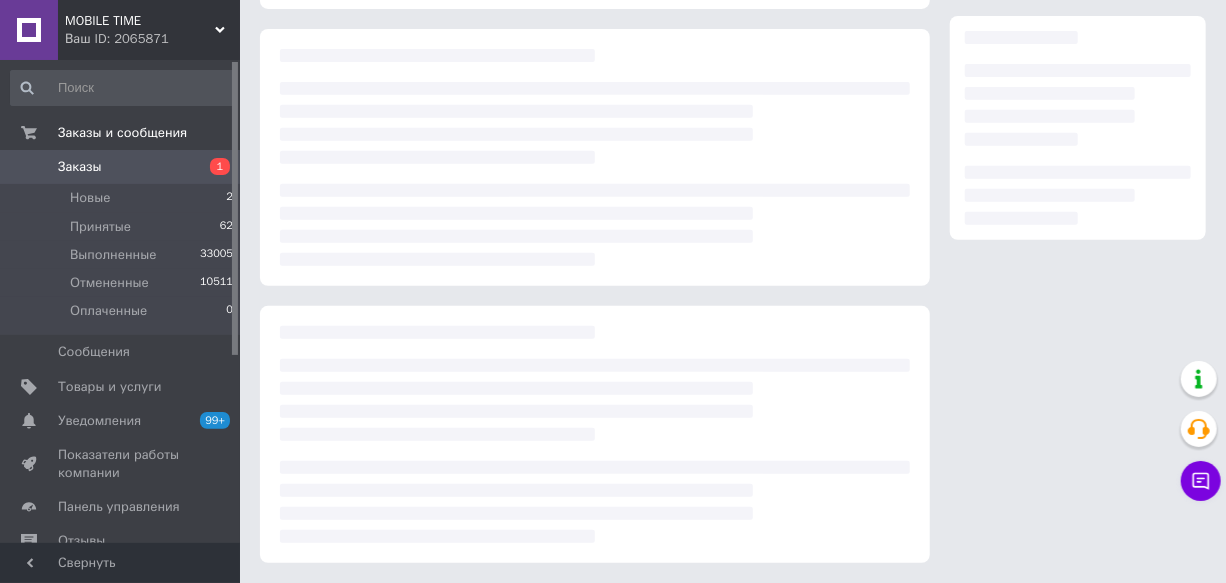 scroll, scrollTop: 0, scrollLeft: 0, axis: both 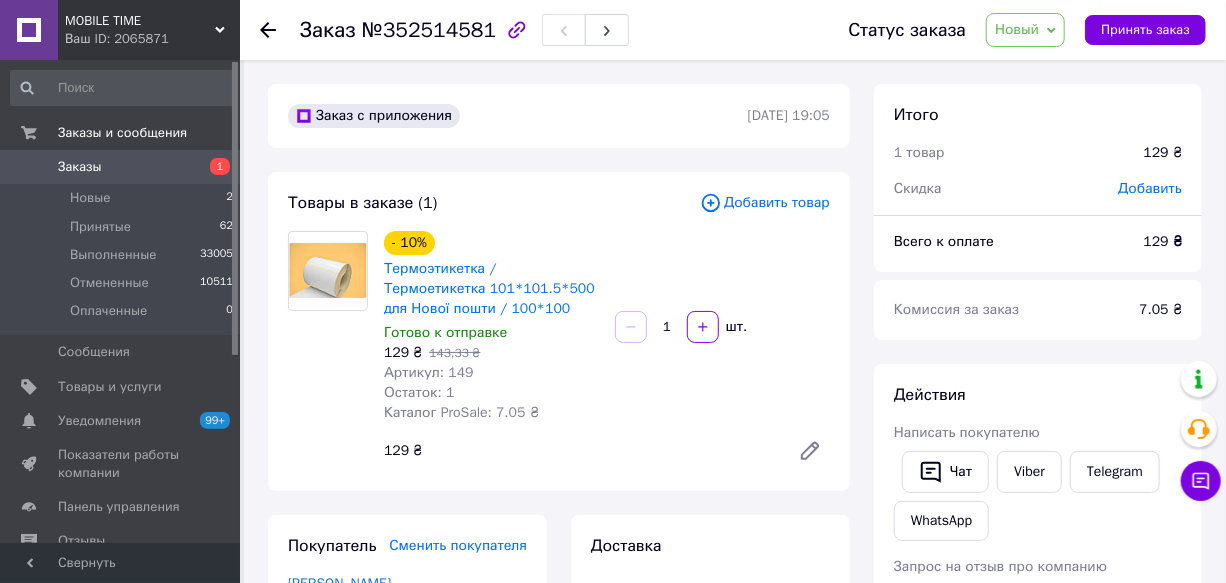 click on "Новый" at bounding box center (1017, 29) 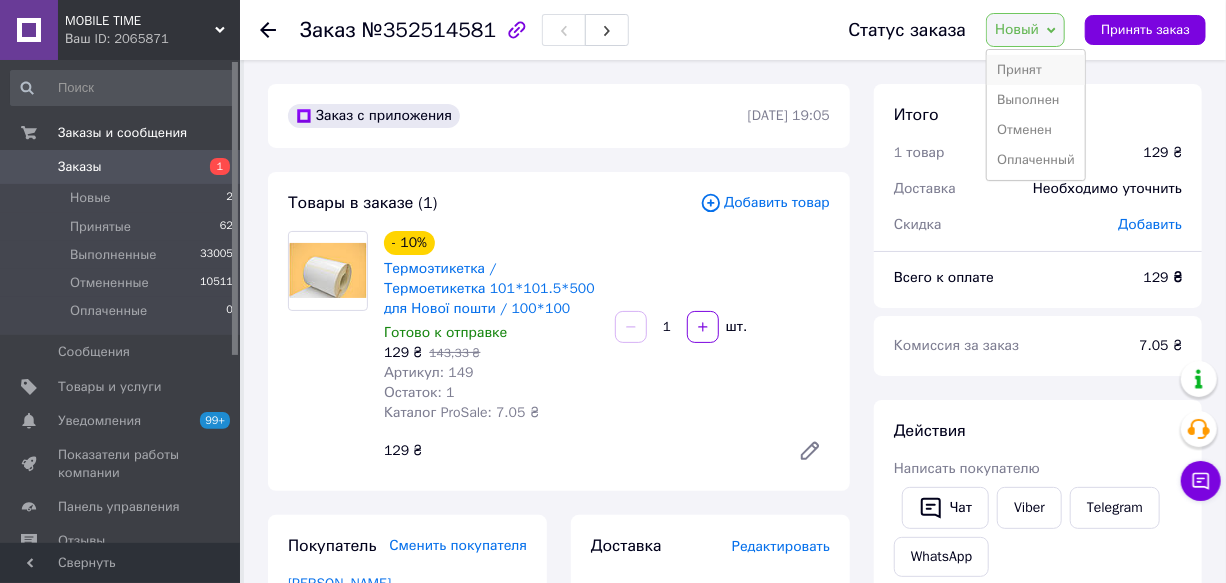 click on "Принят" at bounding box center [1036, 70] 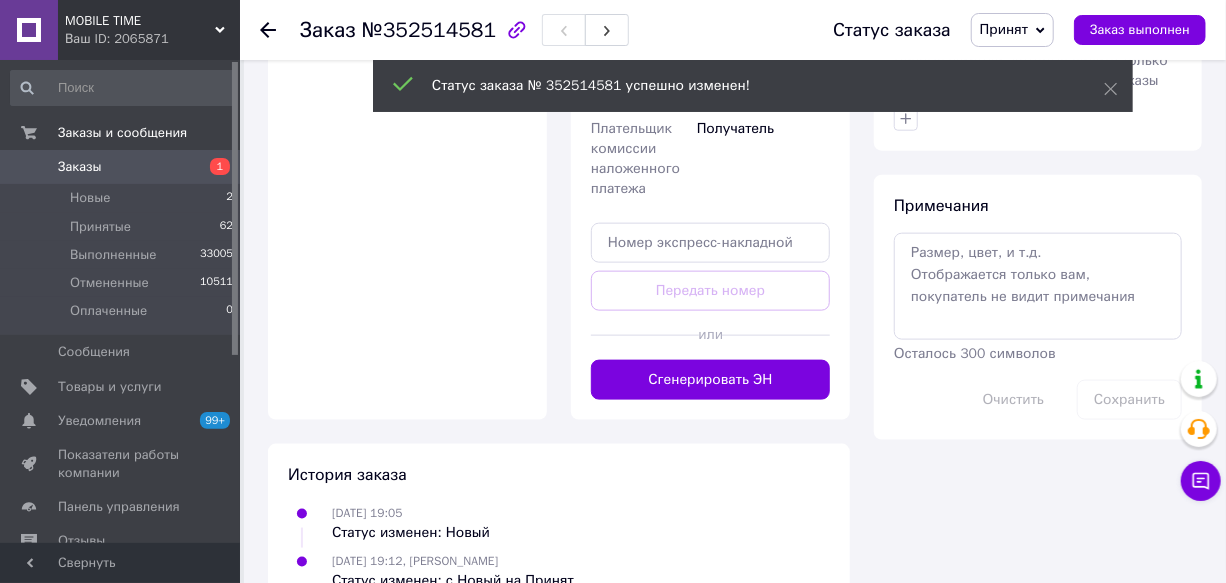 scroll, scrollTop: 958, scrollLeft: 0, axis: vertical 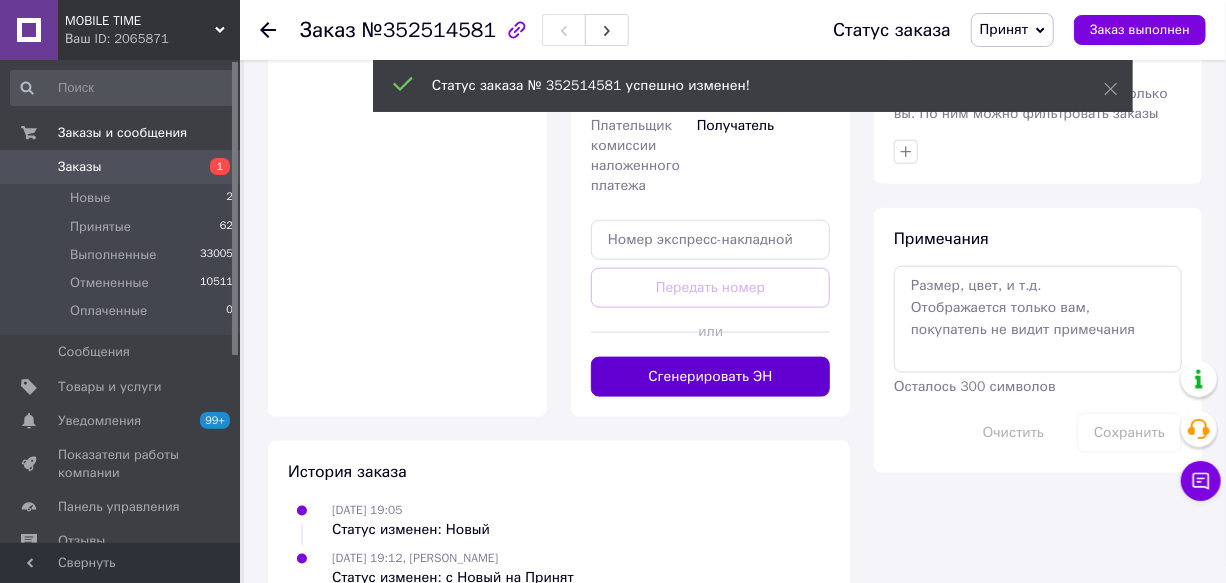click on "Сгенерировать ЭН" at bounding box center (710, 377) 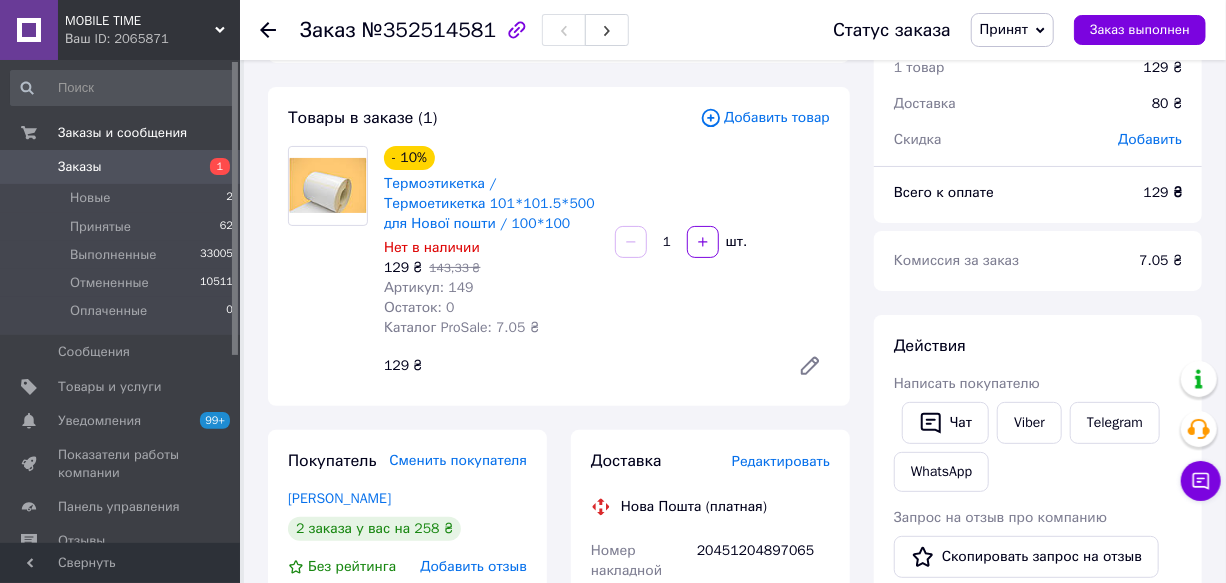 scroll, scrollTop: 0, scrollLeft: 0, axis: both 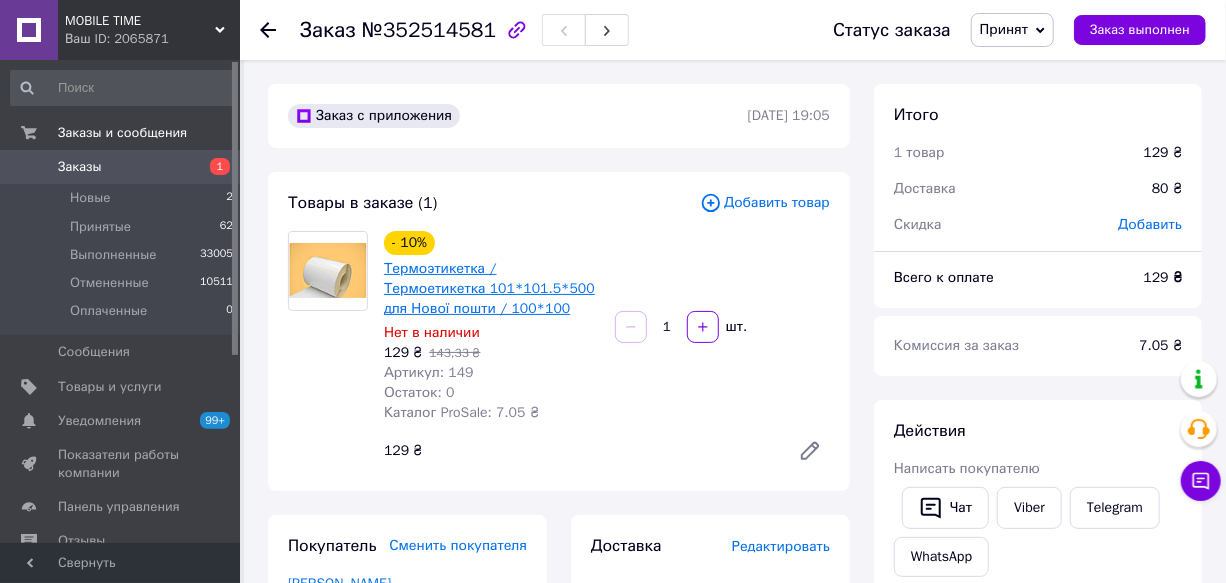 click on "Термоэтикетка / Термоетикетка 101*101.5*500 для Нової пошти / 100*100" at bounding box center (489, 288) 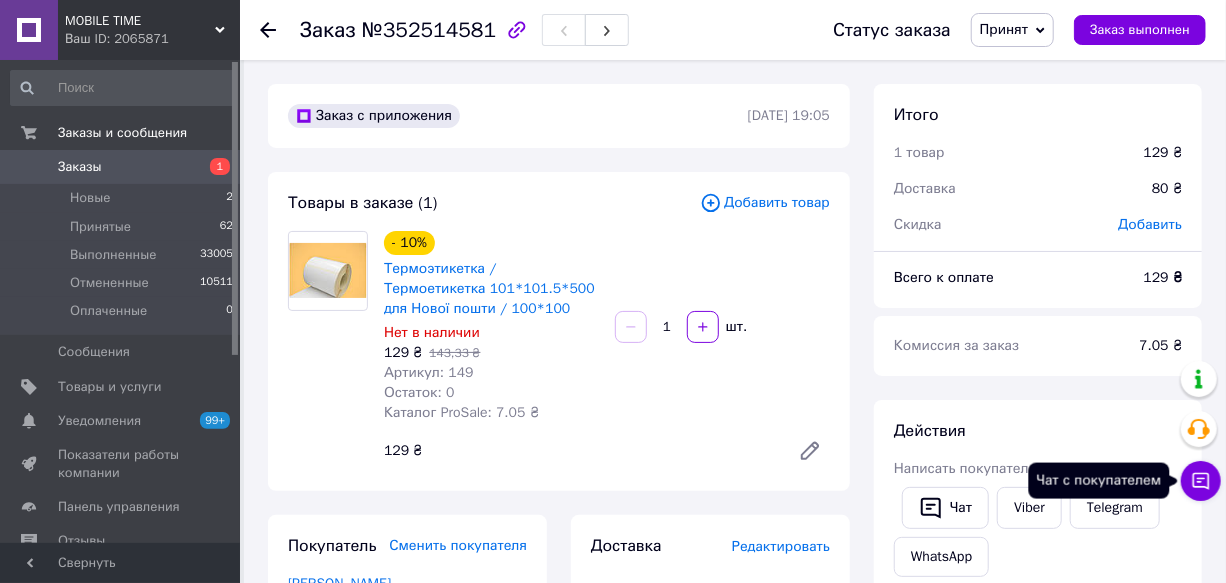 click 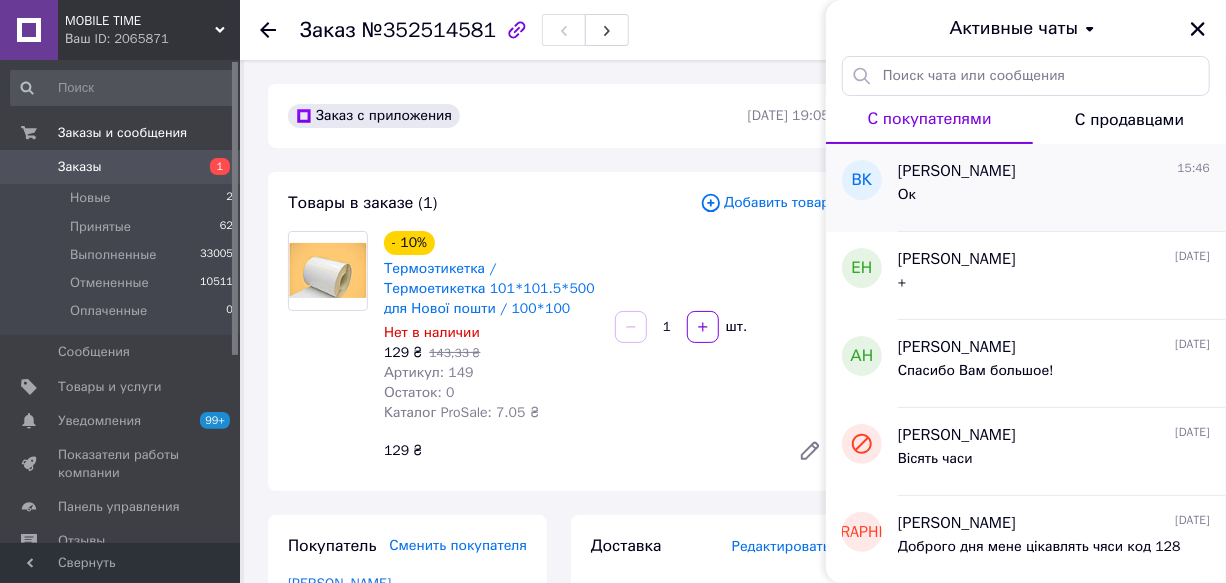 click on "Ок" at bounding box center (1054, 199) 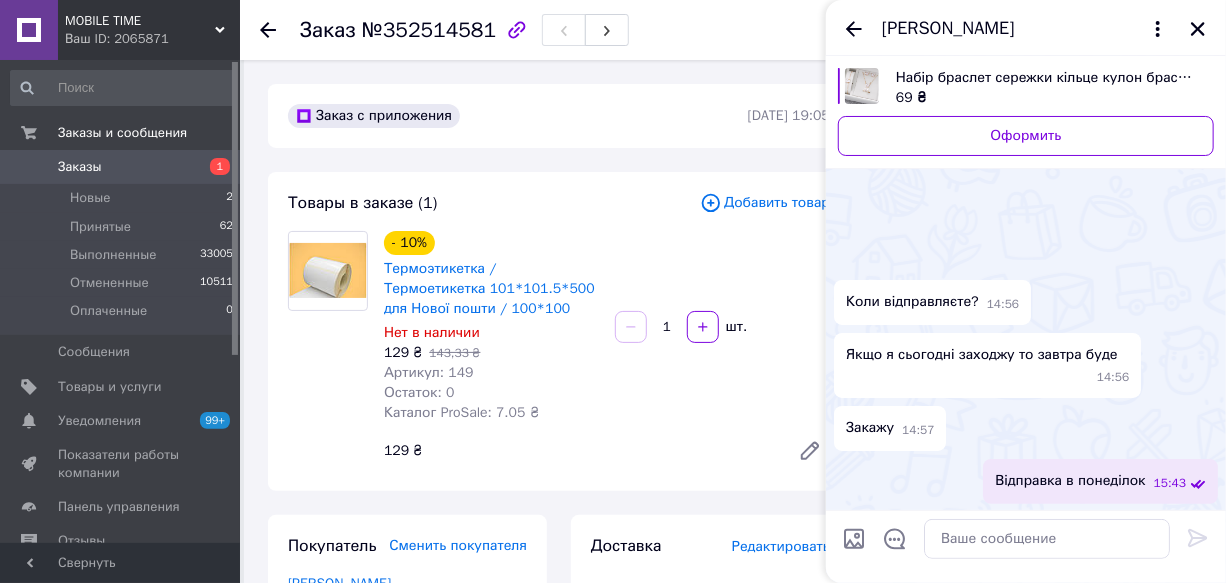 scroll, scrollTop: 55, scrollLeft: 0, axis: vertical 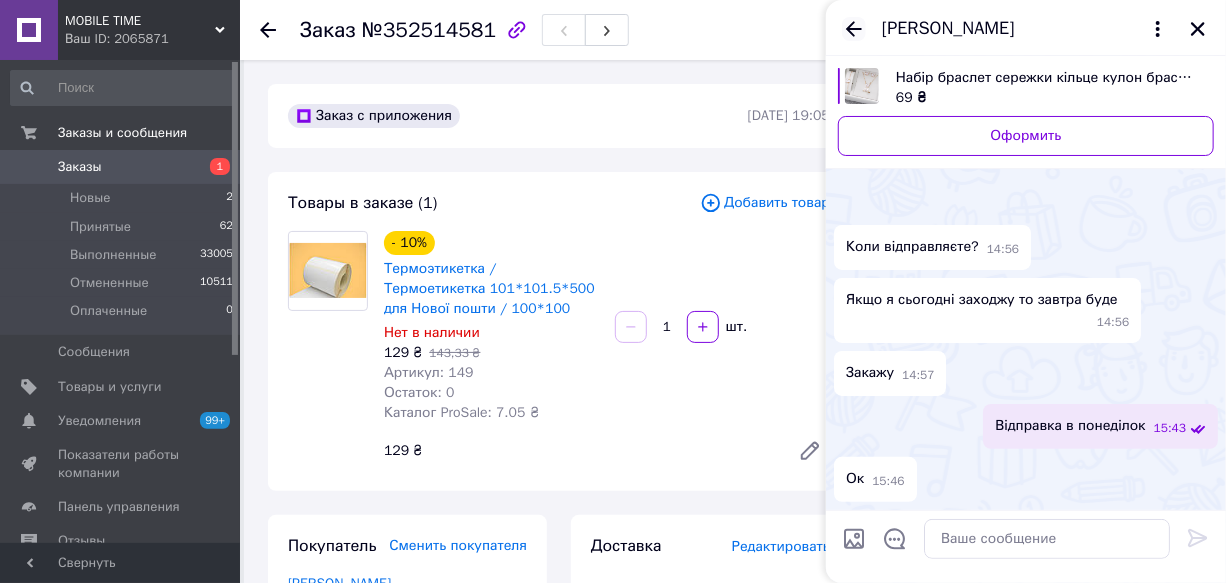 click 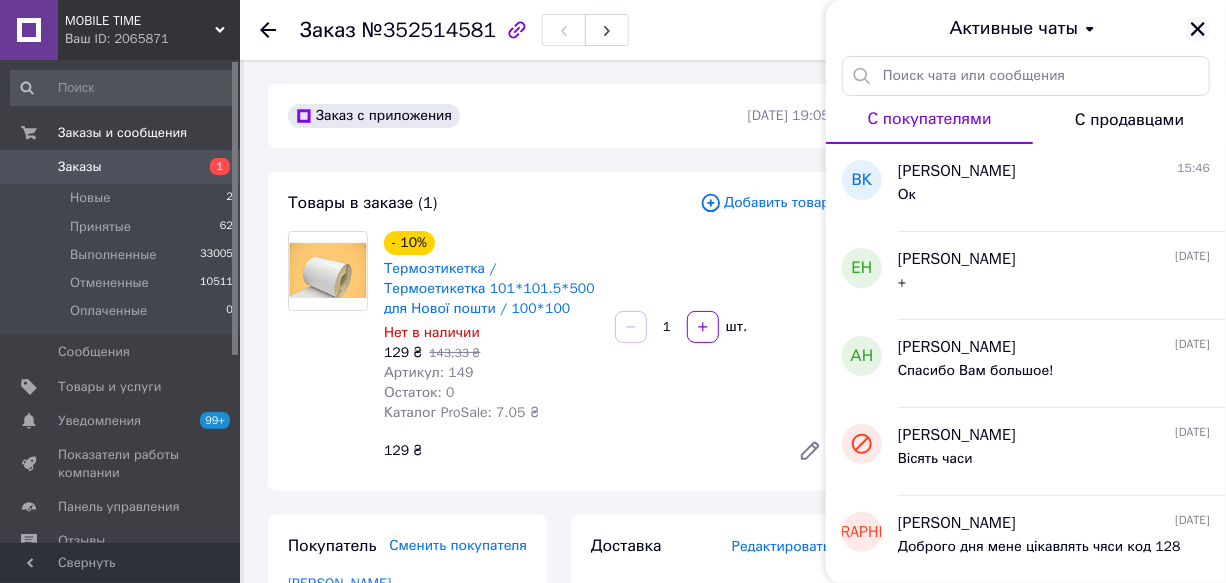 click 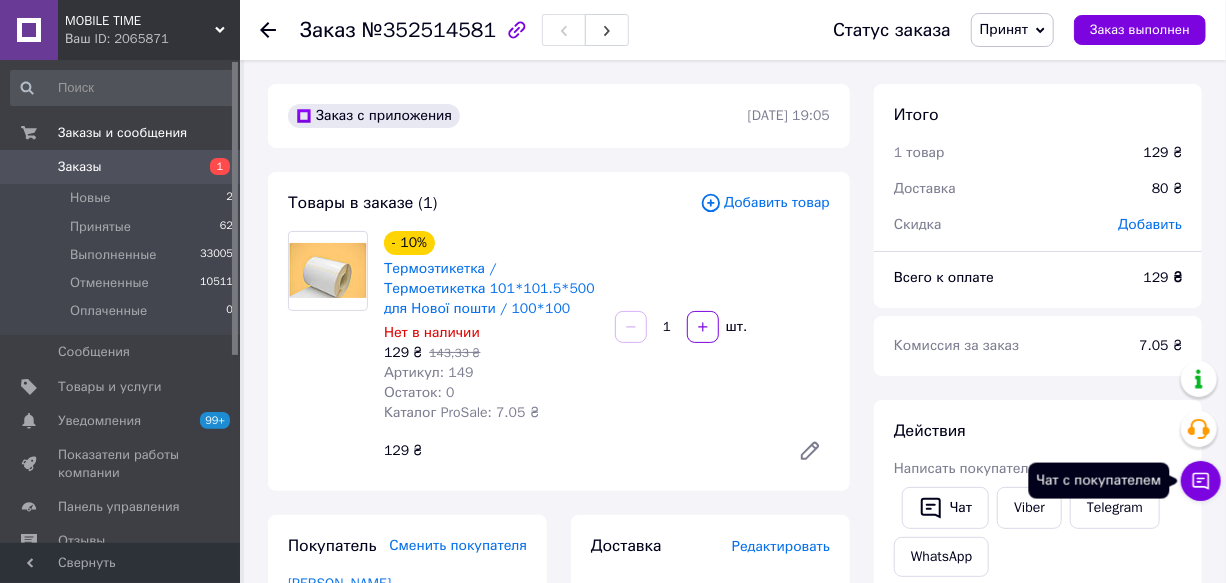 click on "Чат с покупателем" at bounding box center (1201, 481) 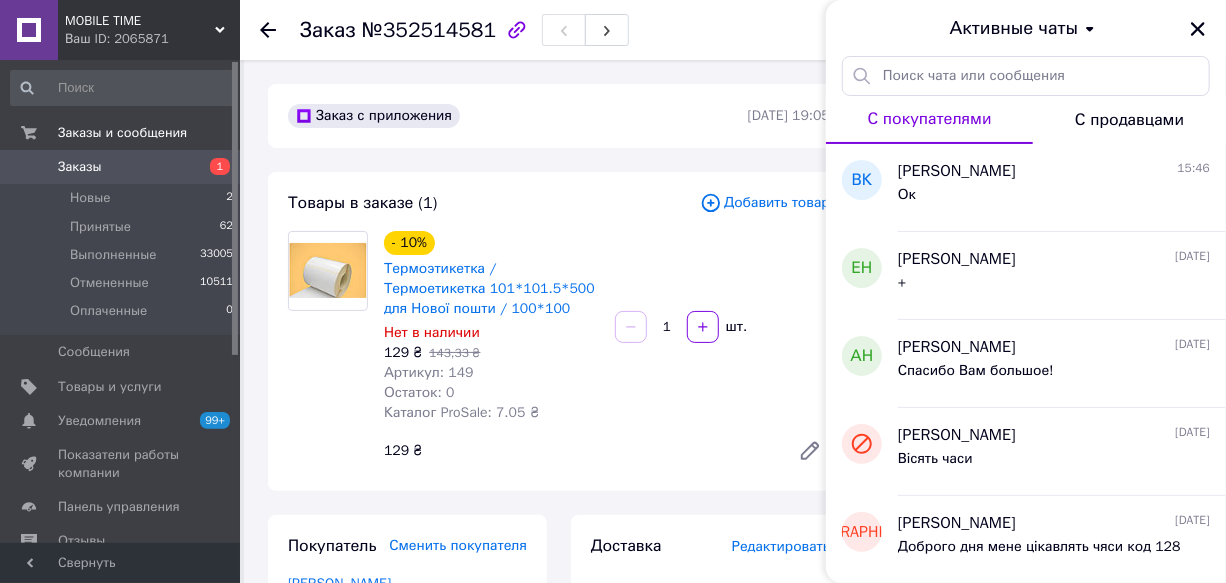 click on "С продавцами" at bounding box center [1129, 120] 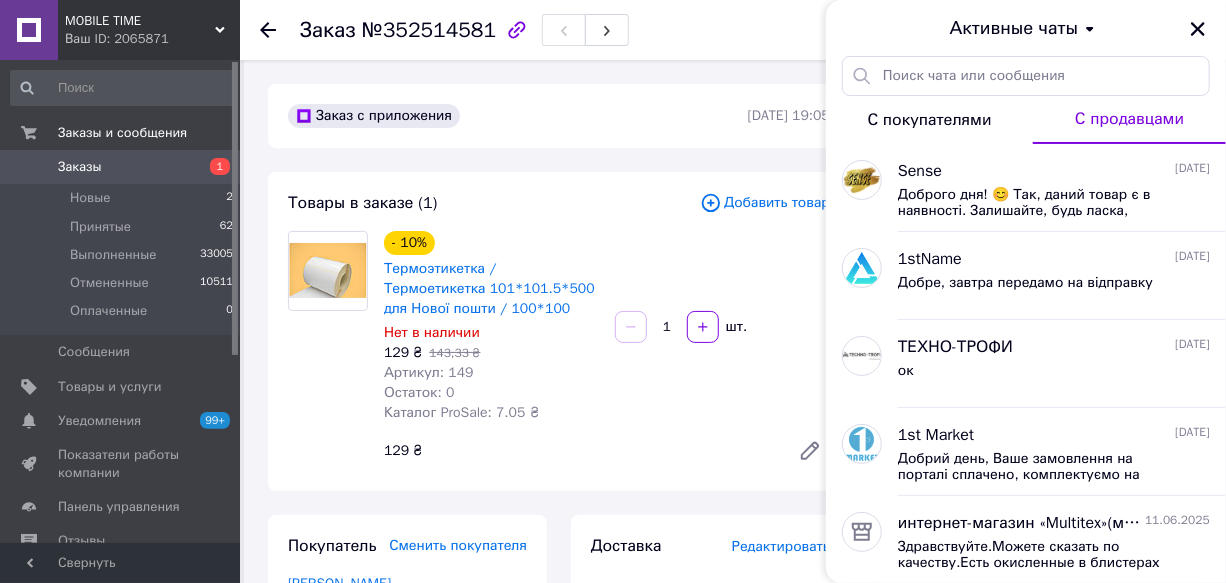 click on "С покупателями" at bounding box center [930, 120] 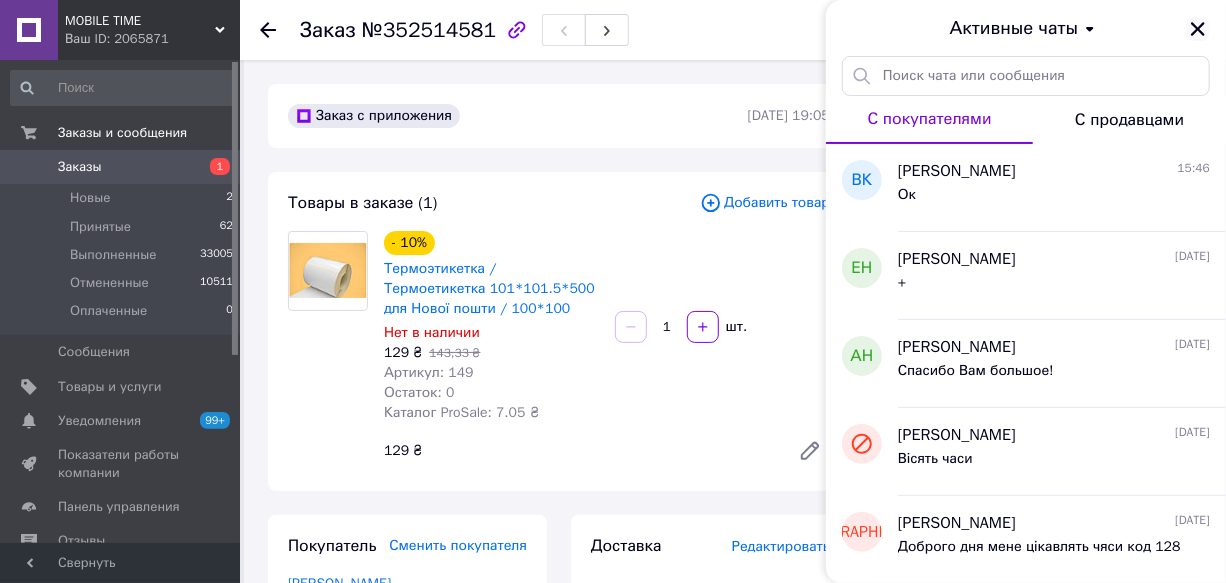 click 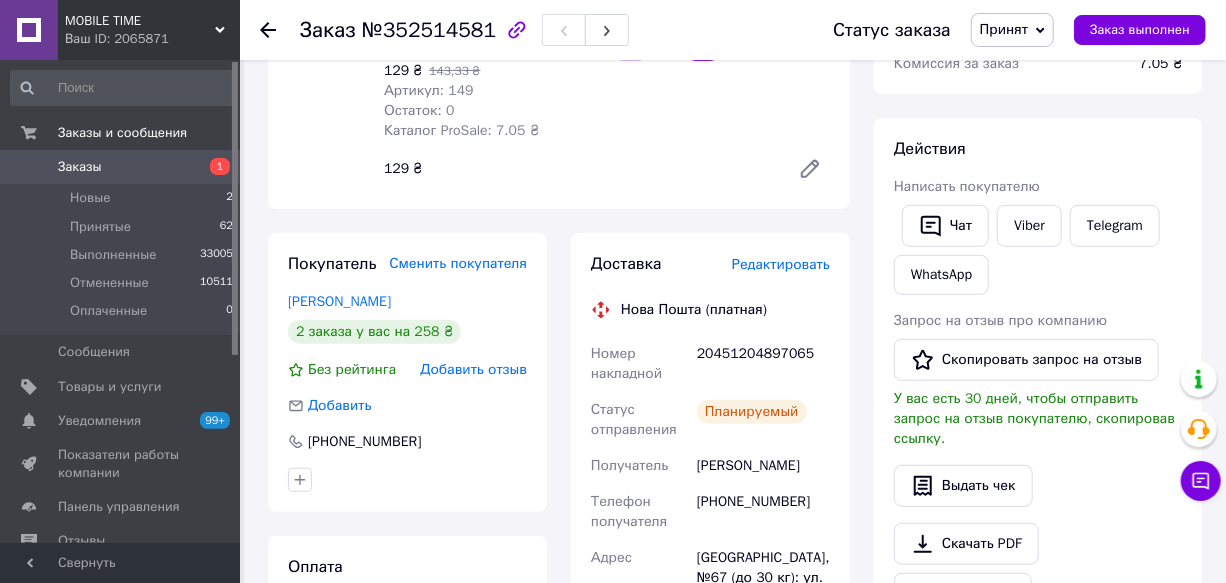 scroll, scrollTop: 272, scrollLeft: 0, axis: vertical 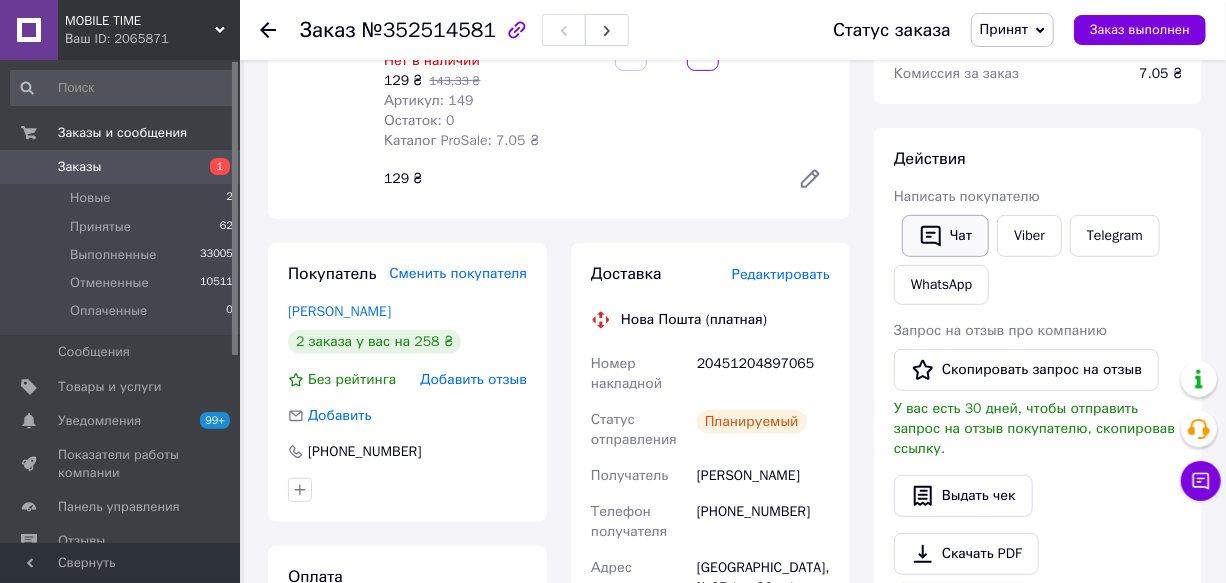 click on "Чат" at bounding box center [945, 236] 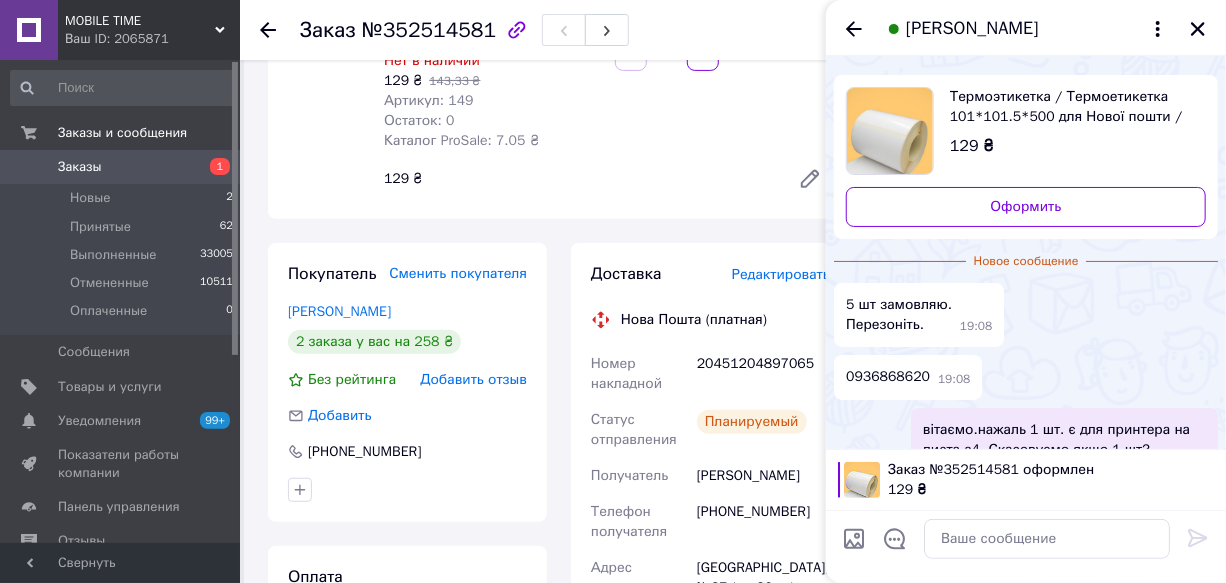 scroll, scrollTop: 38, scrollLeft: 0, axis: vertical 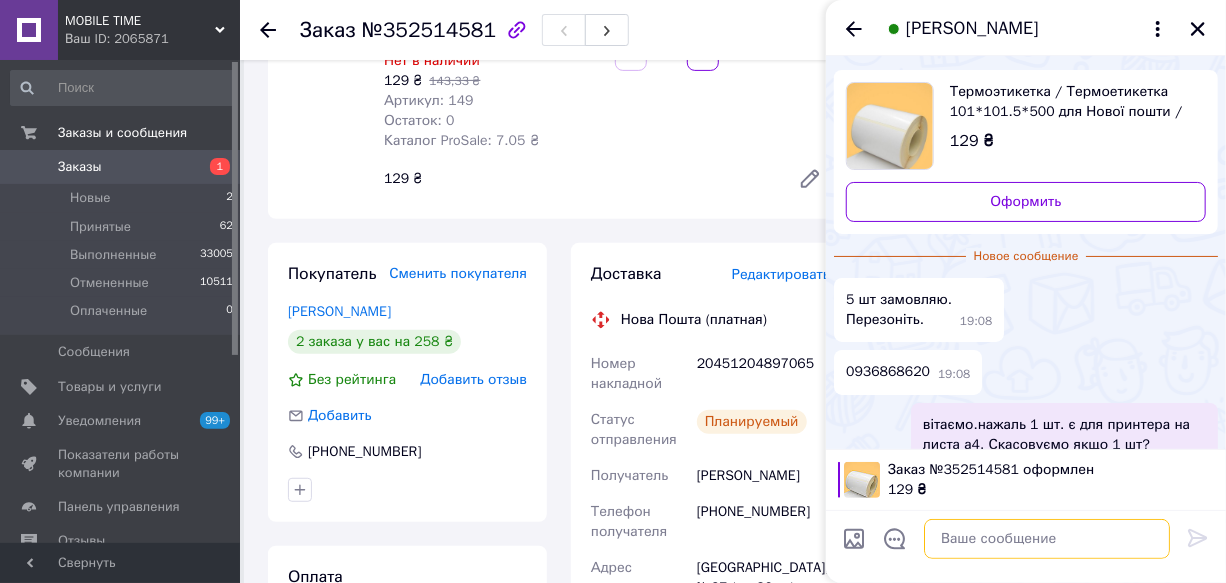 paste on "[URL][DOMAIN_NAME]" 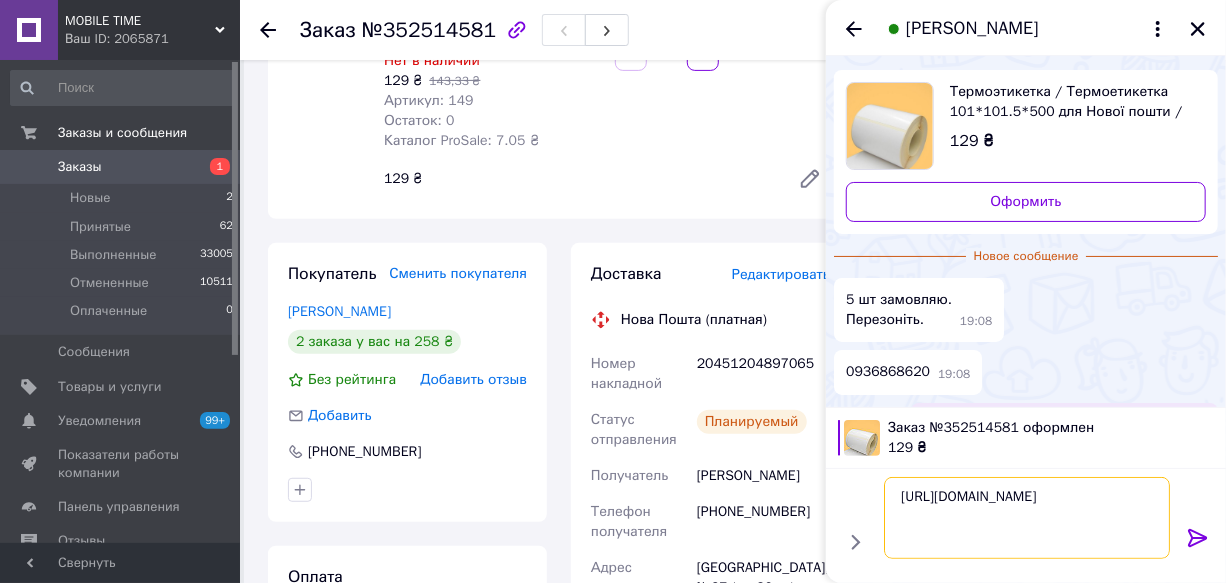 type on "[URL][DOMAIN_NAME]" 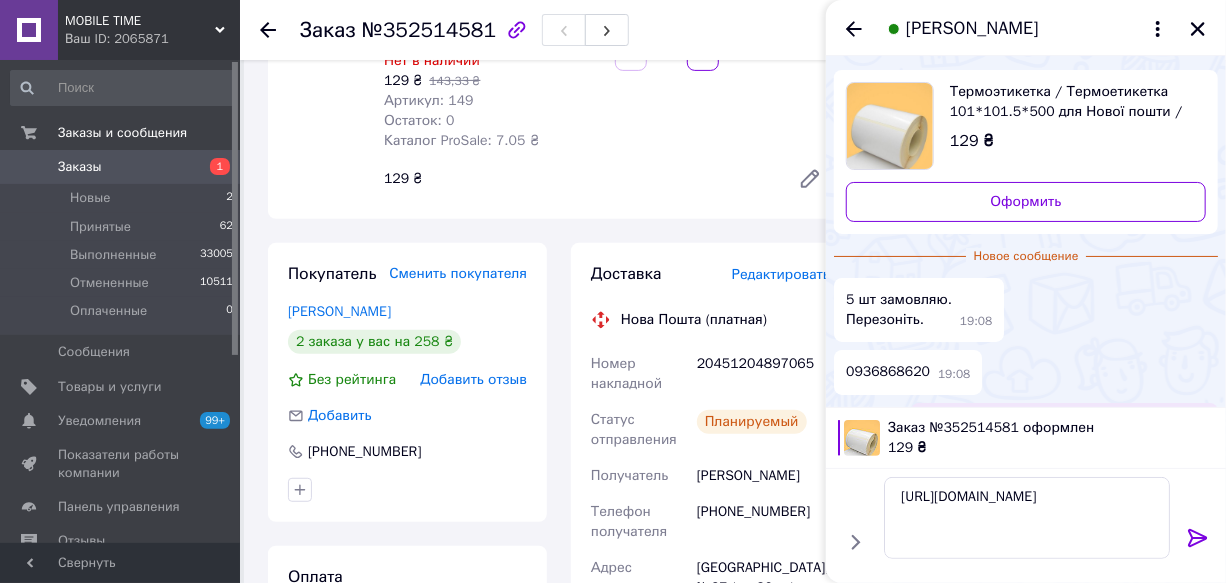 click 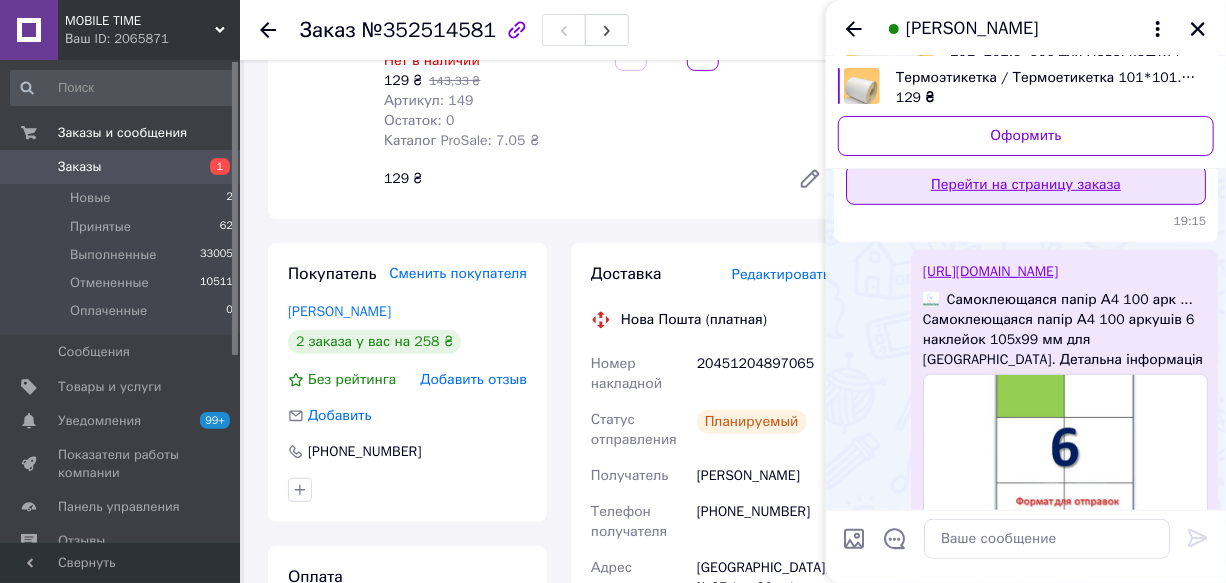 scroll, scrollTop: 576, scrollLeft: 0, axis: vertical 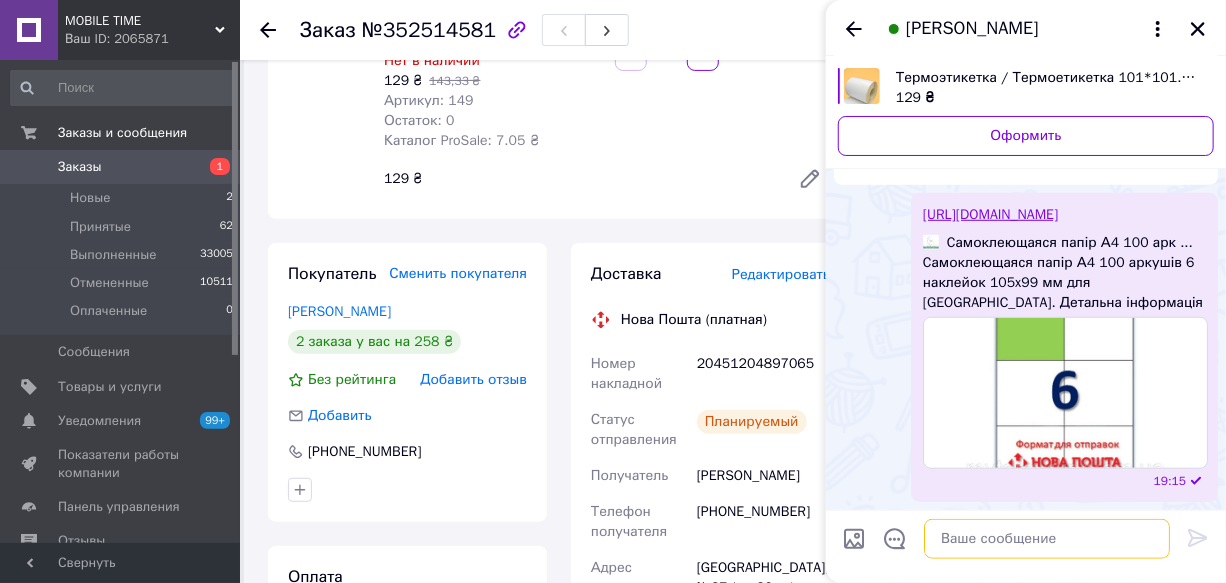 click at bounding box center (1047, 539) 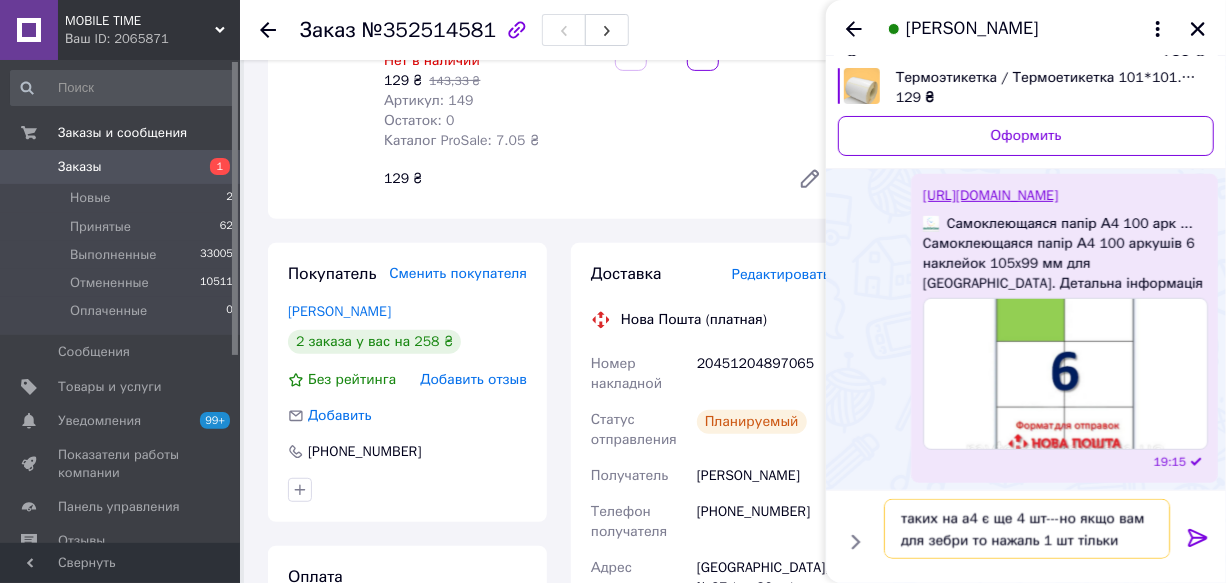 type on "таких на а4 є ще 4 шт---но якщо вам для зебри то нажаль 1 шт тількиє" 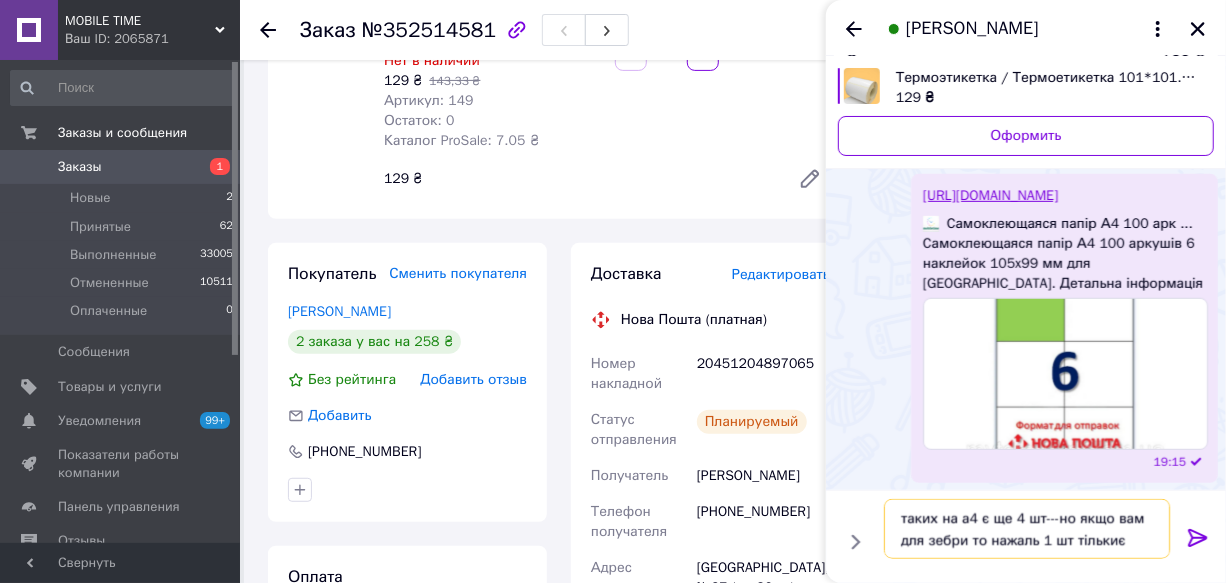 type 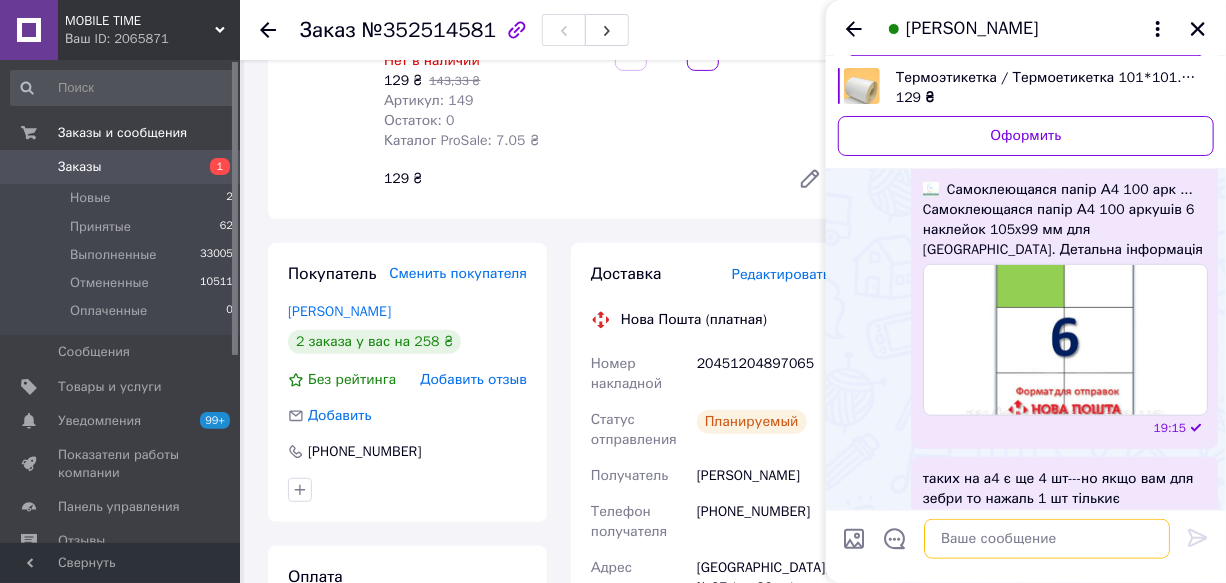 scroll, scrollTop: 579, scrollLeft: 0, axis: vertical 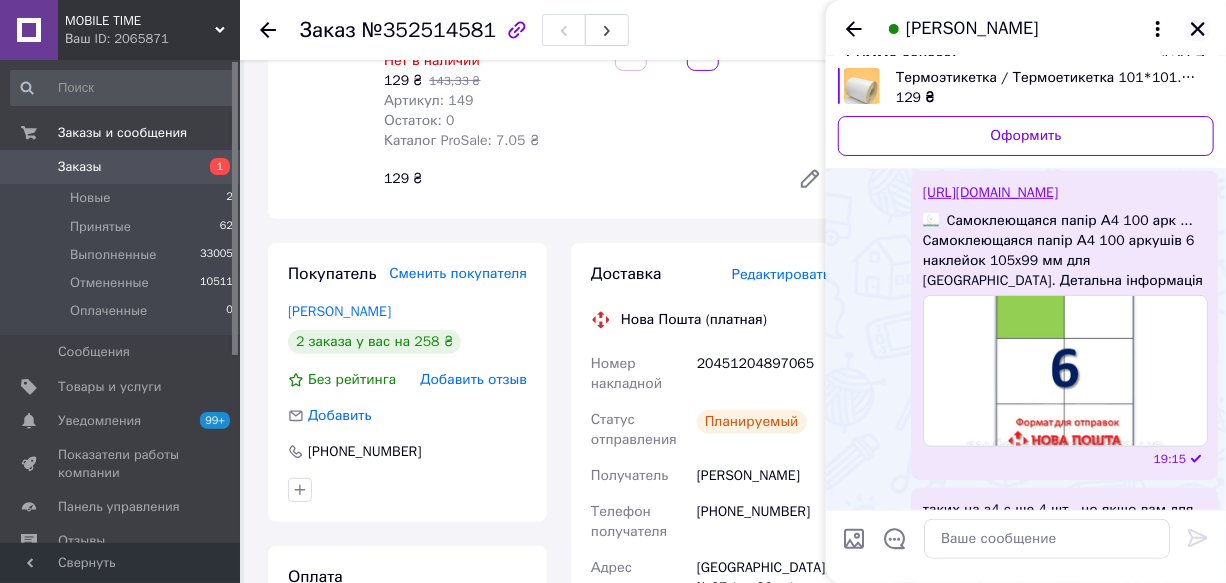 click 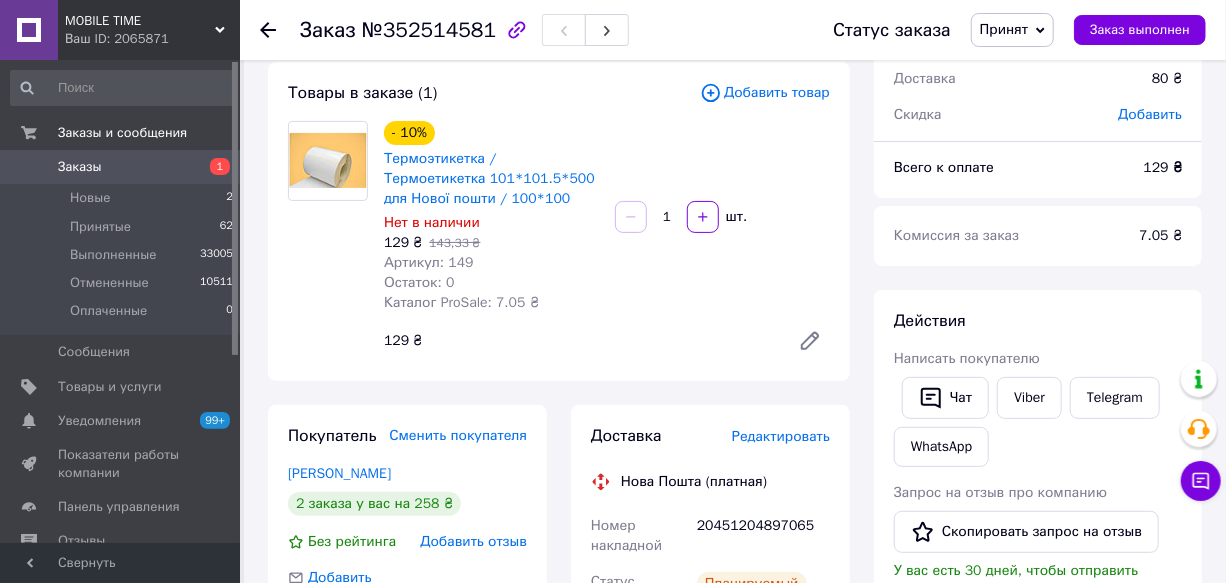 scroll, scrollTop: 0, scrollLeft: 0, axis: both 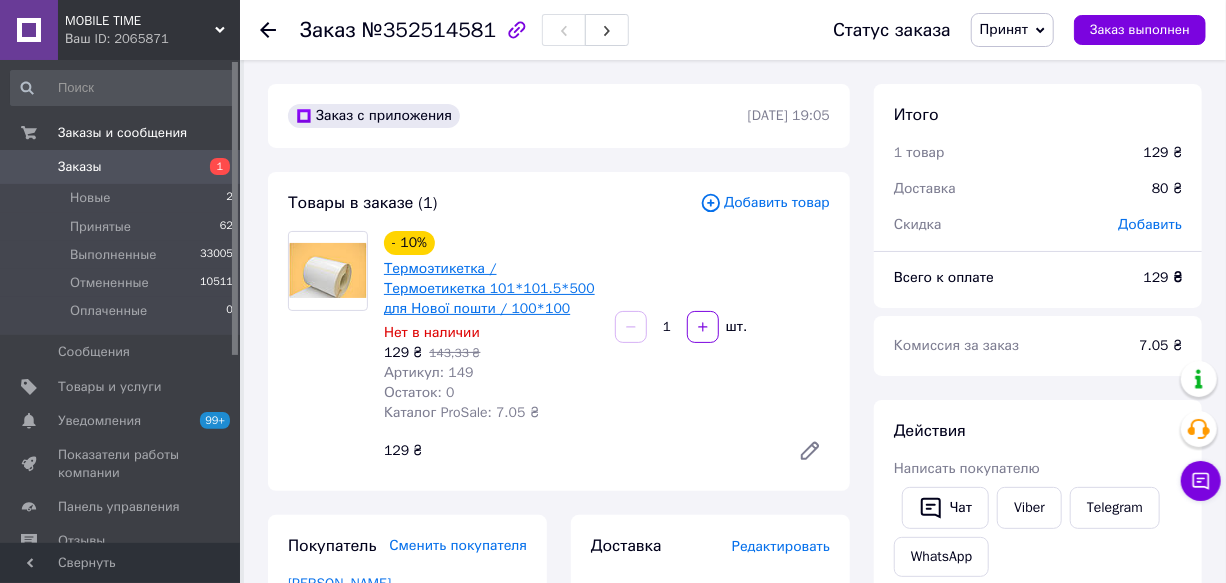 click on "Термоэтикетка / Термоетикетка 101*101.5*500 для Нової пошти / 100*100" at bounding box center (489, 288) 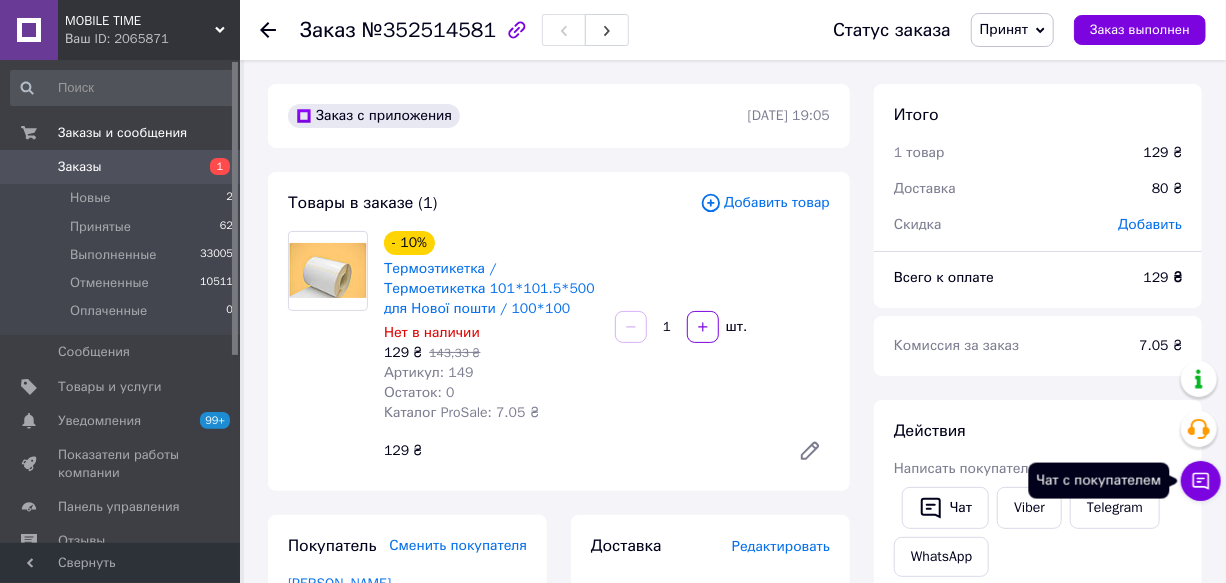 click on "Чат с покупателем" at bounding box center (1201, 481) 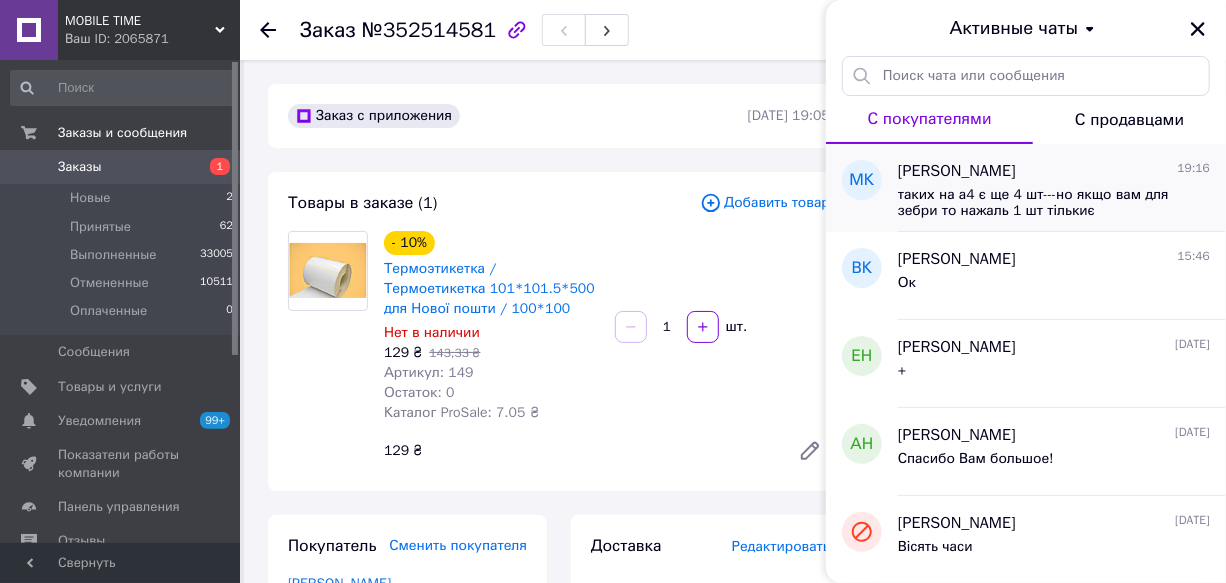click on "таких на а4 є ще 4 шт---но якщо вам для зебри то нажаль 1 шт тількиє" at bounding box center [1040, 203] 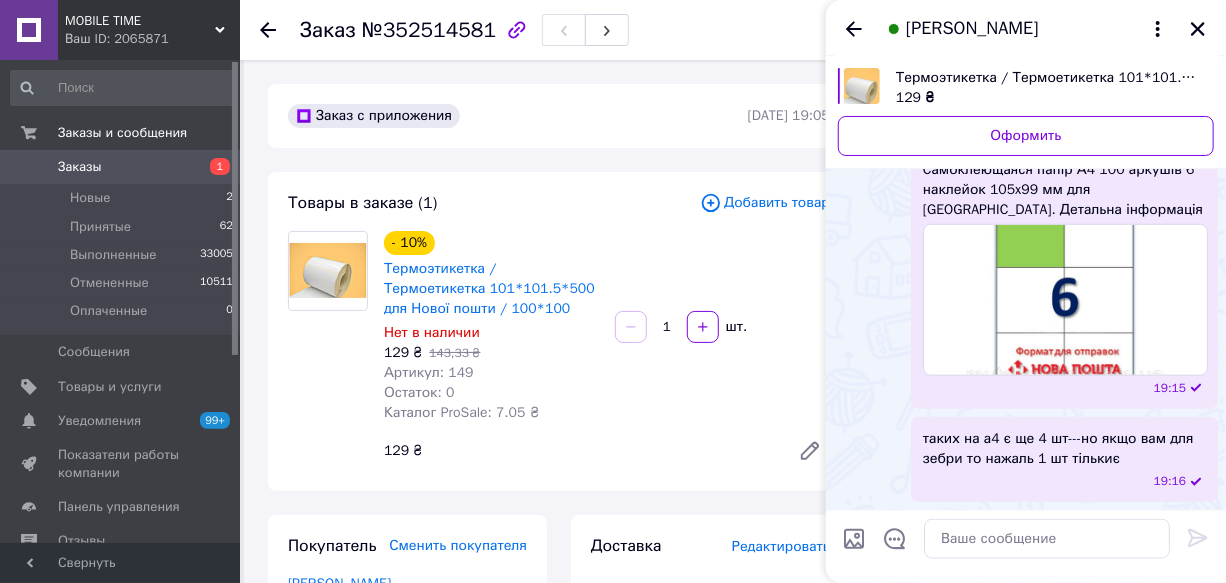 scroll, scrollTop: 614, scrollLeft: 0, axis: vertical 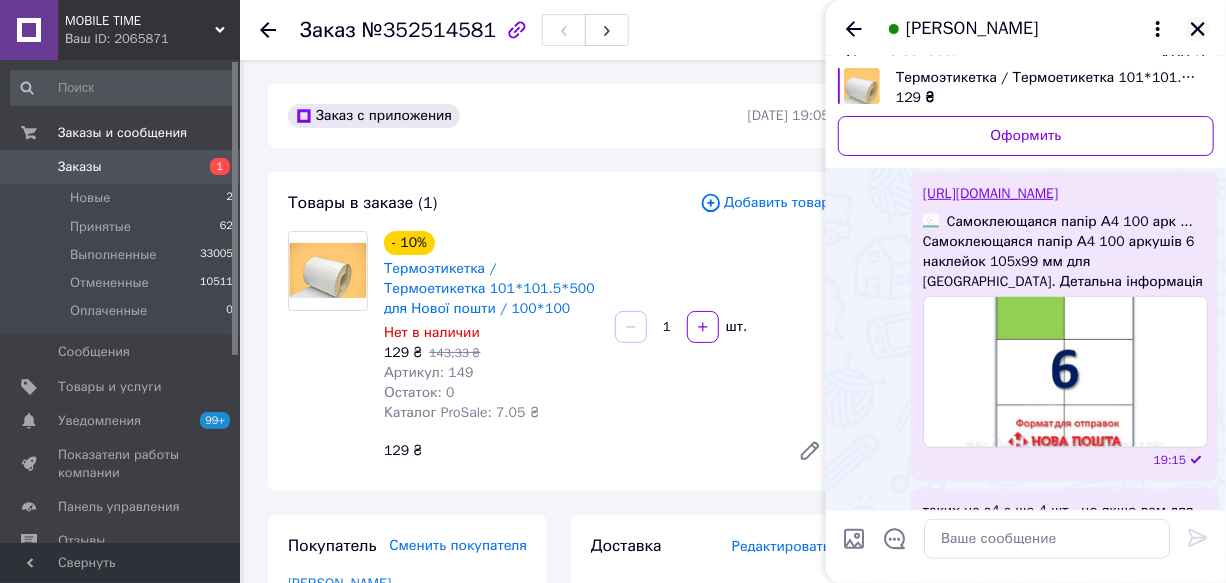 click 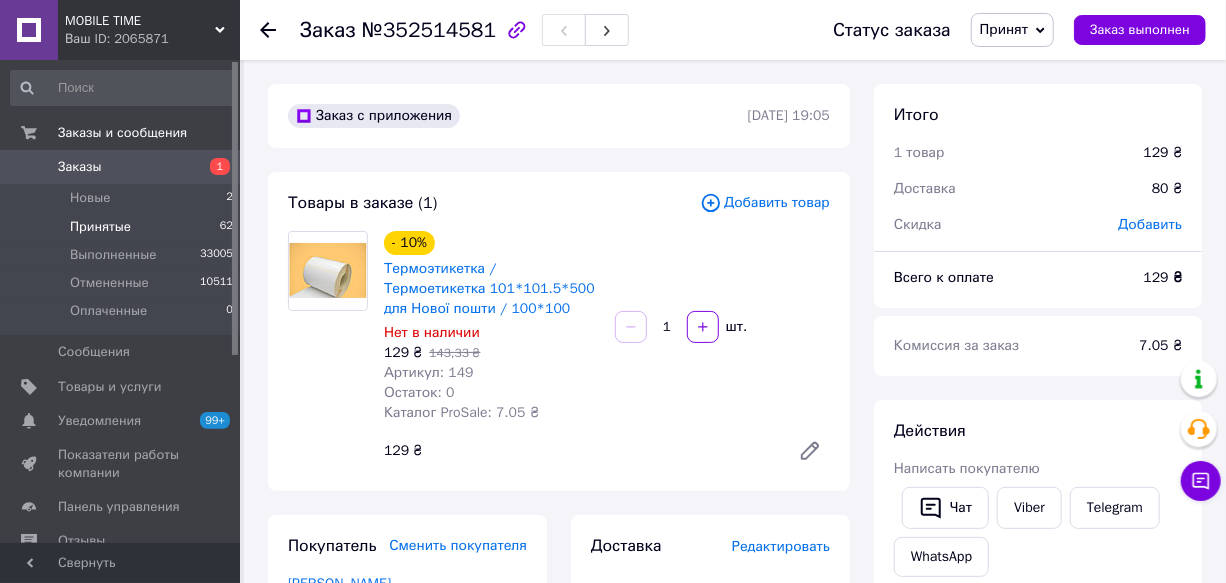 click on "Принятые" at bounding box center [100, 227] 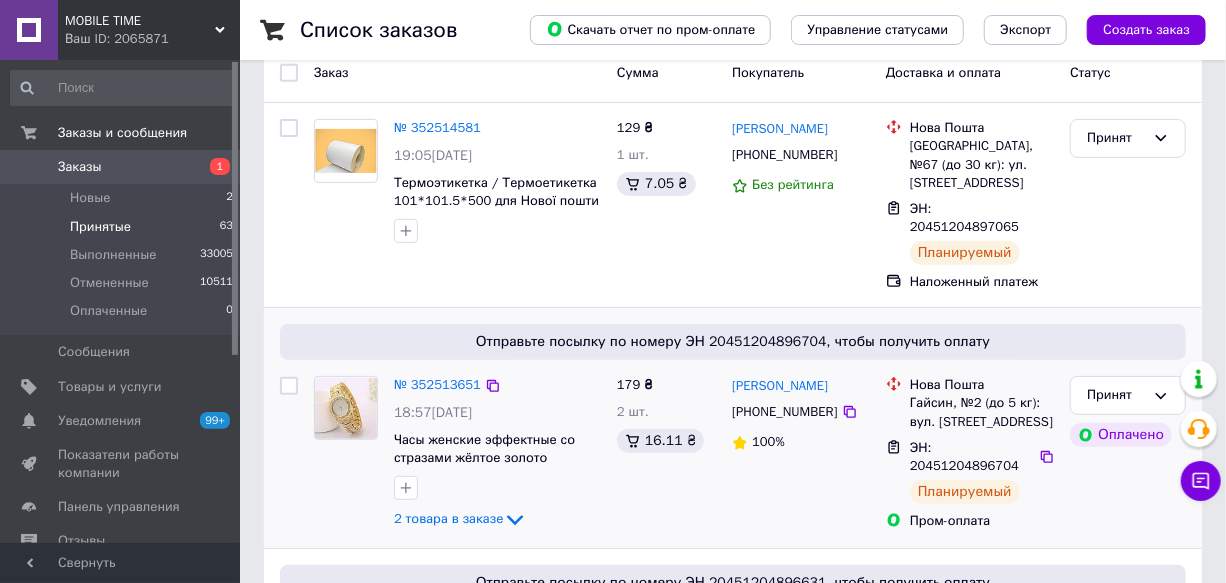 scroll, scrollTop: 363, scrollLeft: 0, axis: vertical 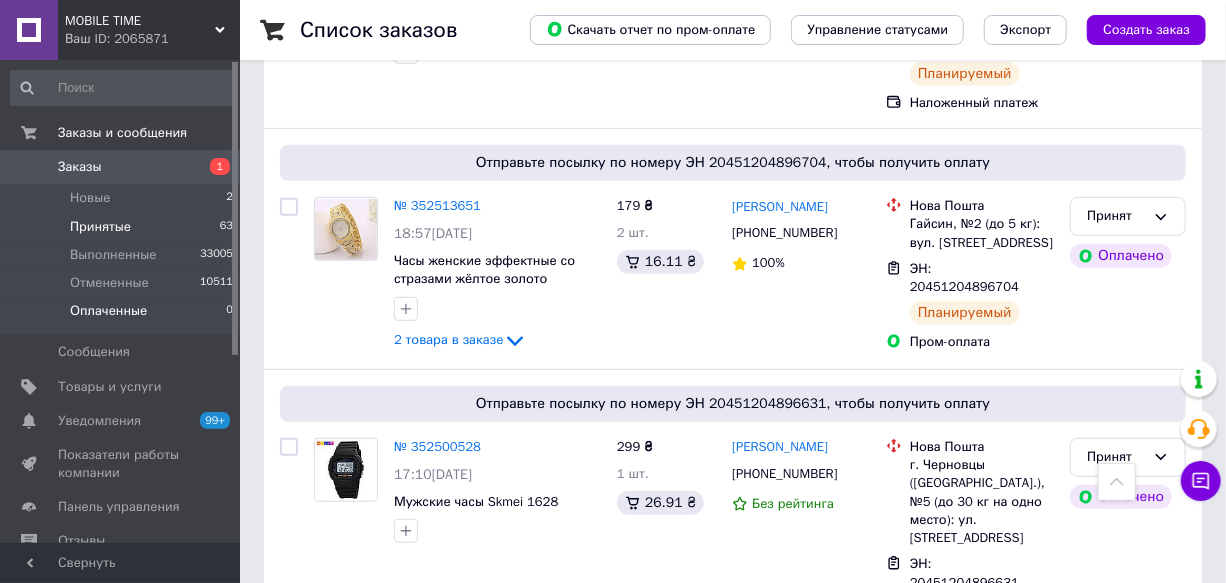 click on "Оплаченные" at bounding box center (108, 311) 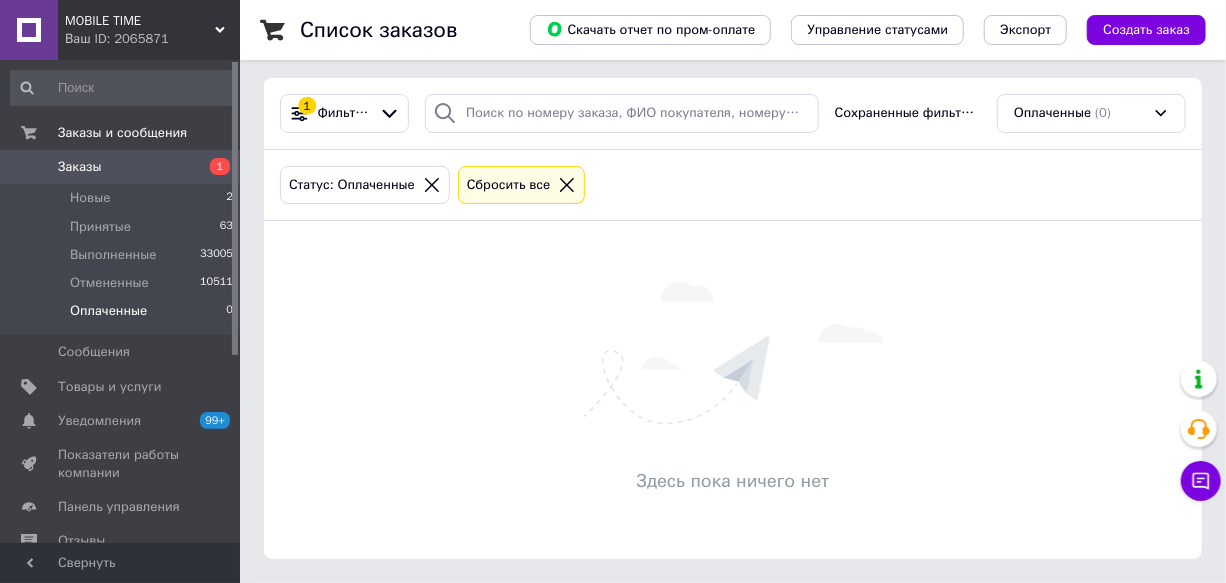 scroll, scrollTop: 0, scrollLeft: 0, axis: both 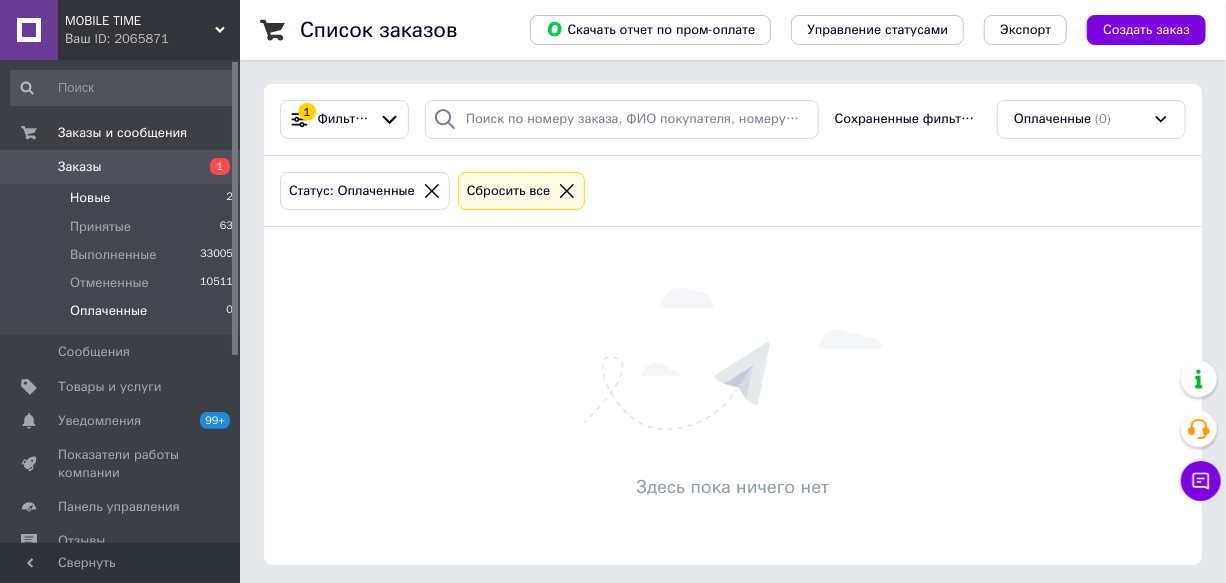 click on "Новые" at bounding box center (90, 198) 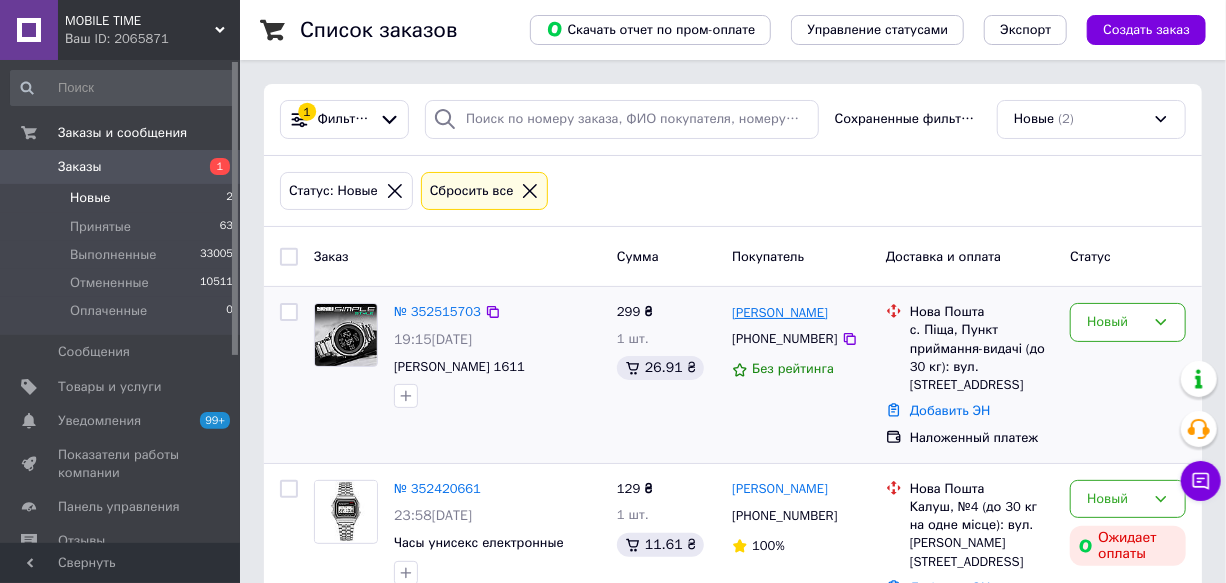 click on "[PERSON_NAME]" at bounding box center (780, 313) 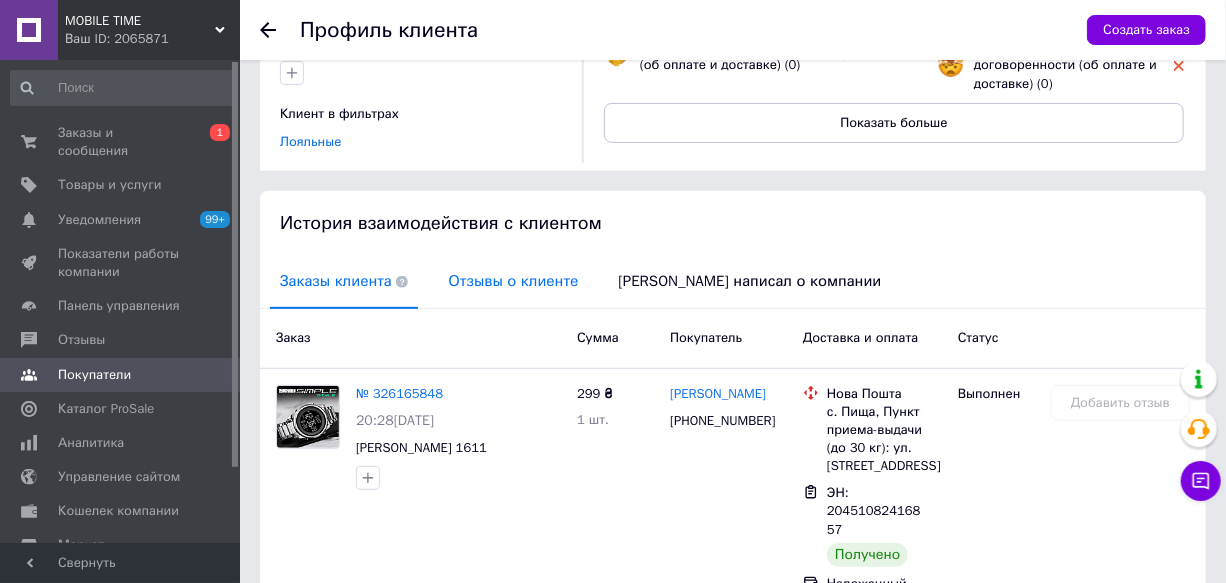 click on "Отзывы о клиенте" at bounding box center [513, 281] 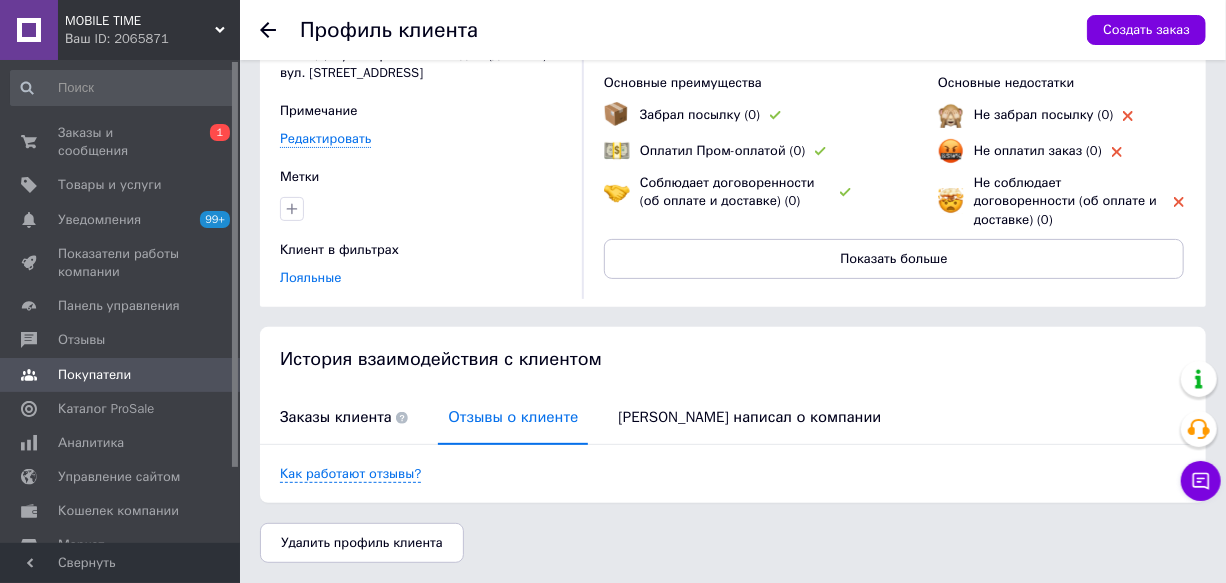 scroll, scrollTop: 136, scrollLeft: 0, axis: vertical 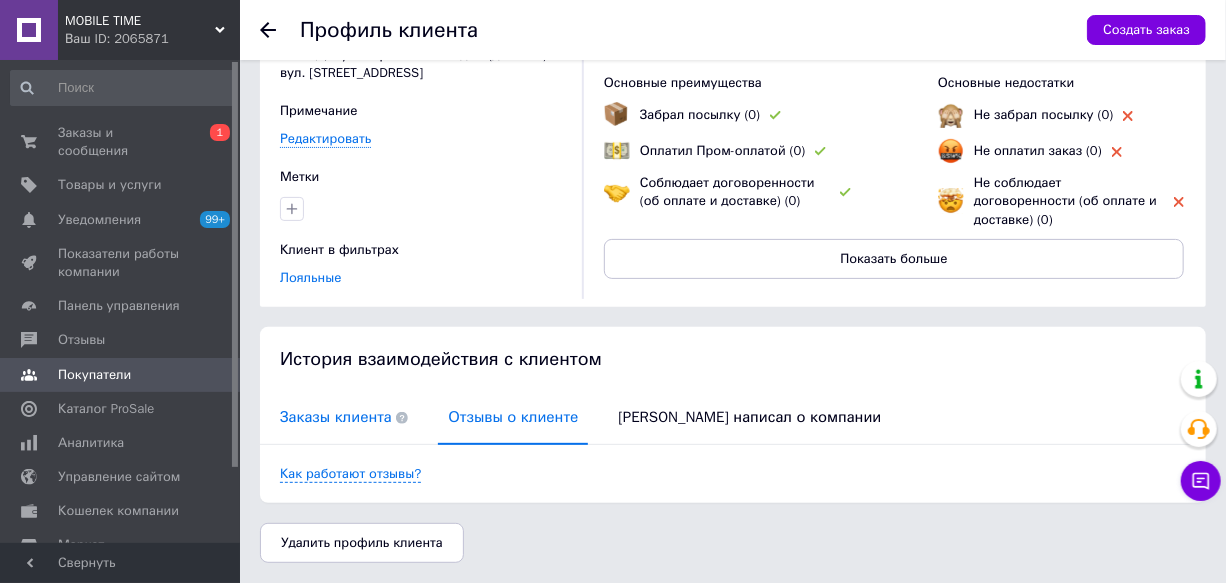 click on "Заказы клиента" at bounding box center (344, 417) 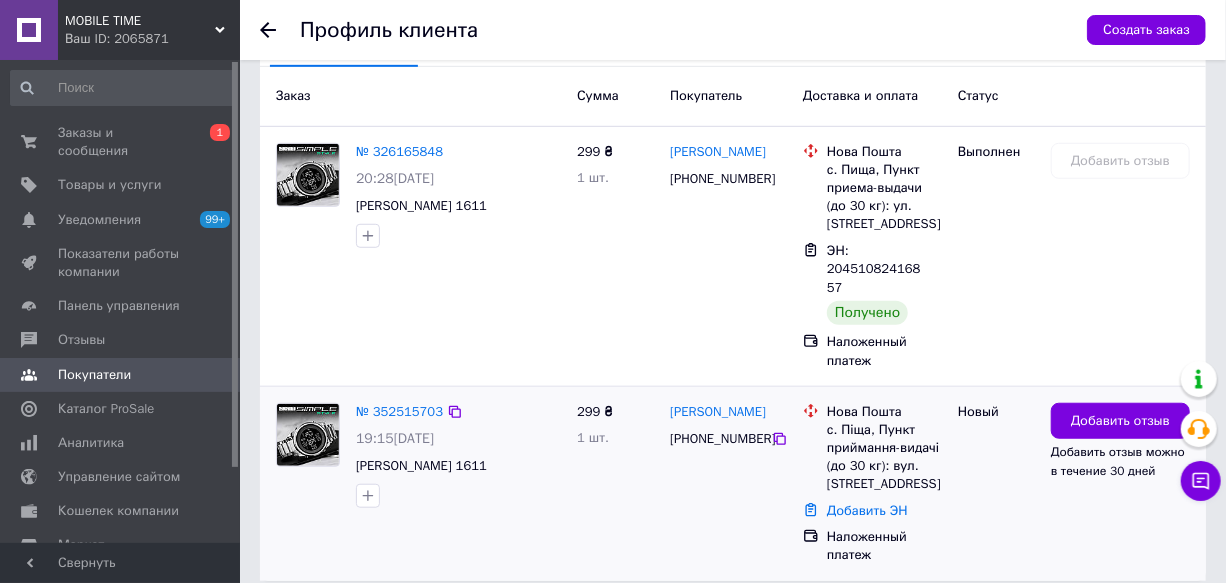 scroll, scrollTop: 572, scrollLeft: 0, axis: vertical 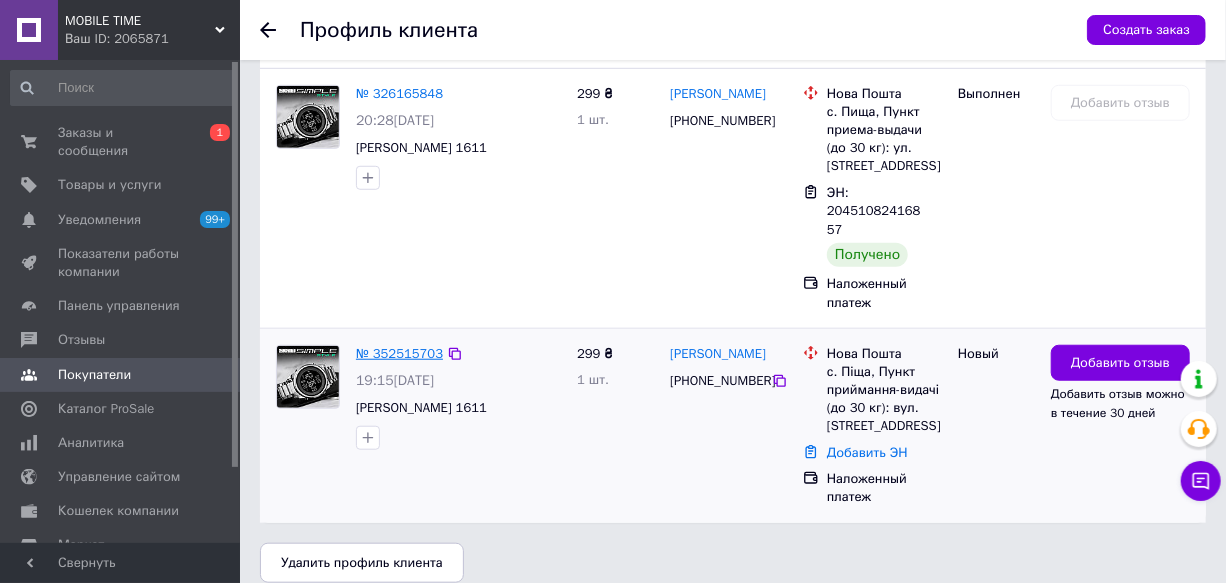 click on "№ 352515703" at bounding box center (399, 353) 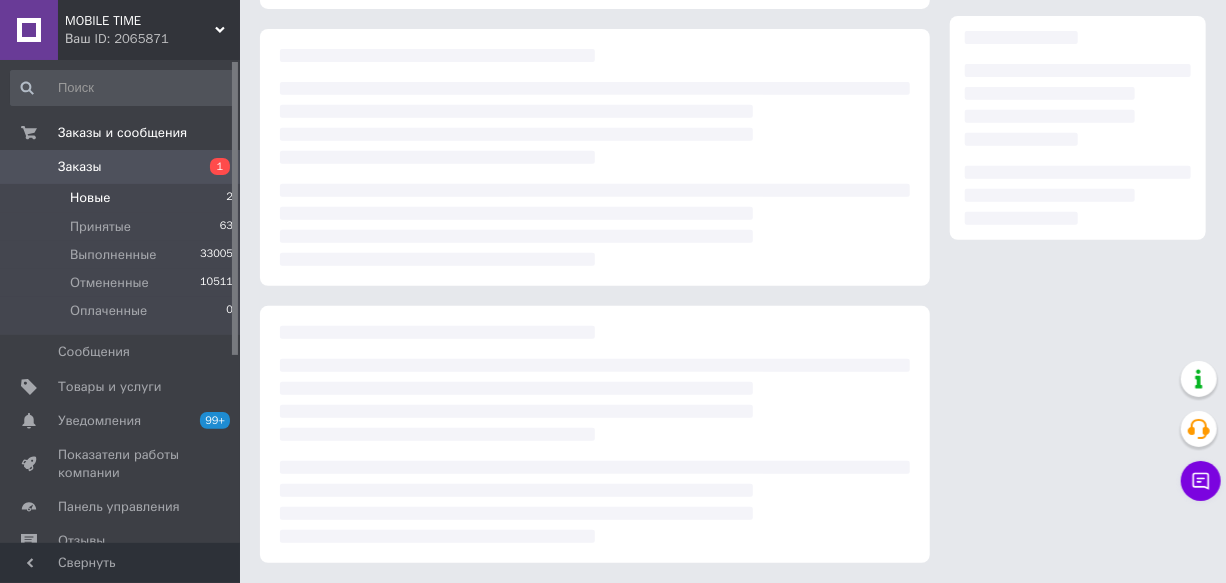 scroll, scrollTop: 0, scrollLeft: 0, axis: both 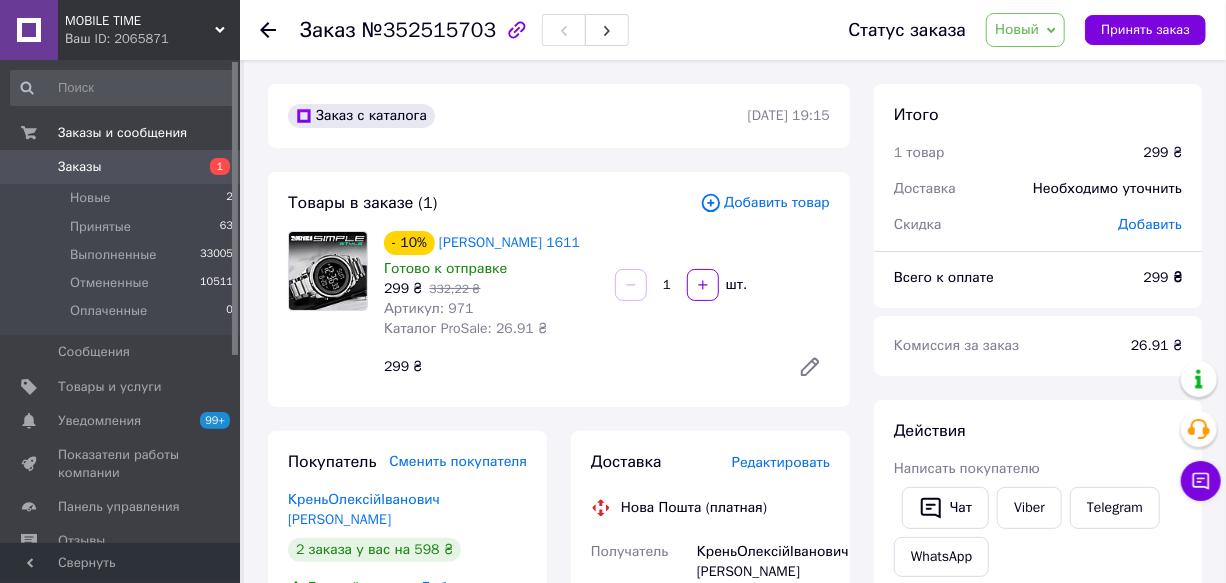 click on "Новый" at bounding box center [1025, 30] 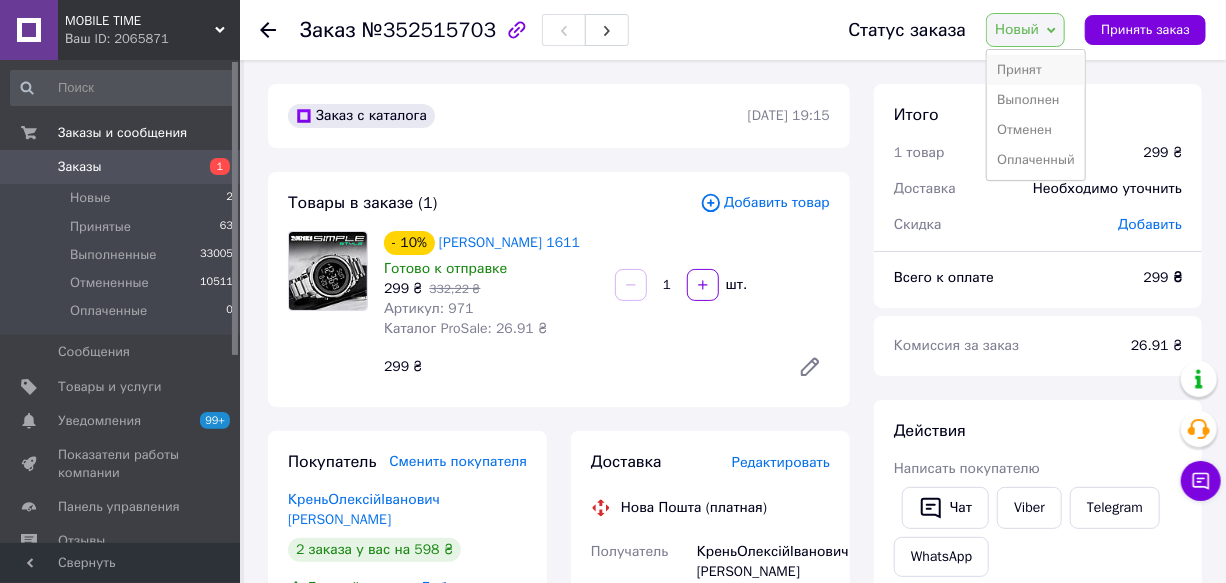 click on "Принят" at bounding box center [1036, 70] 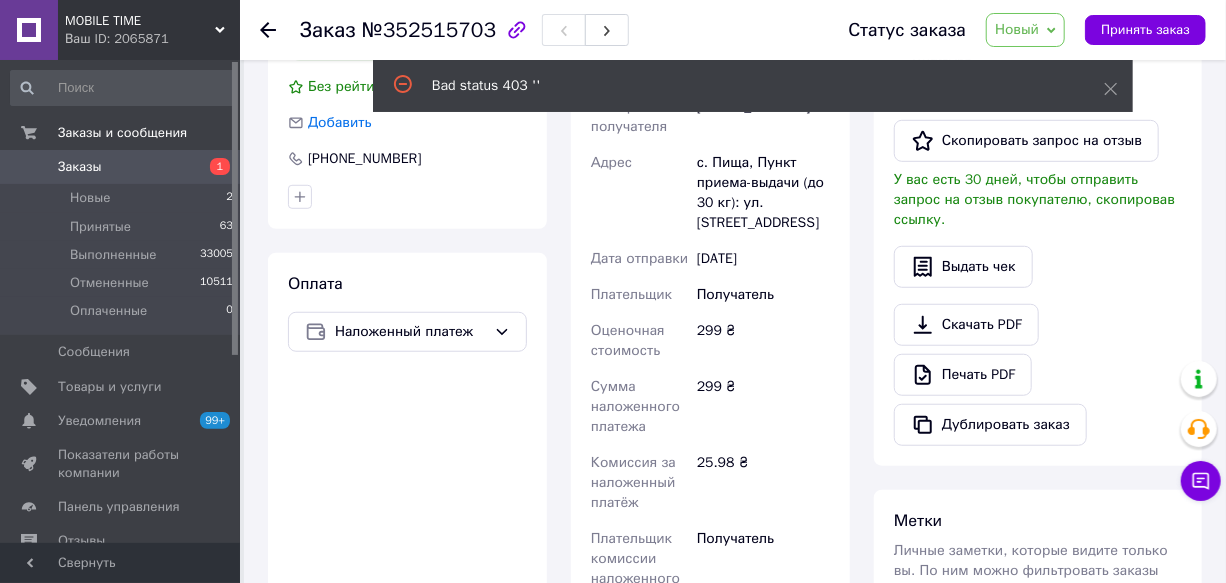 scroll, scrollTop: 363, scrollLeft: 0, axis: vertical 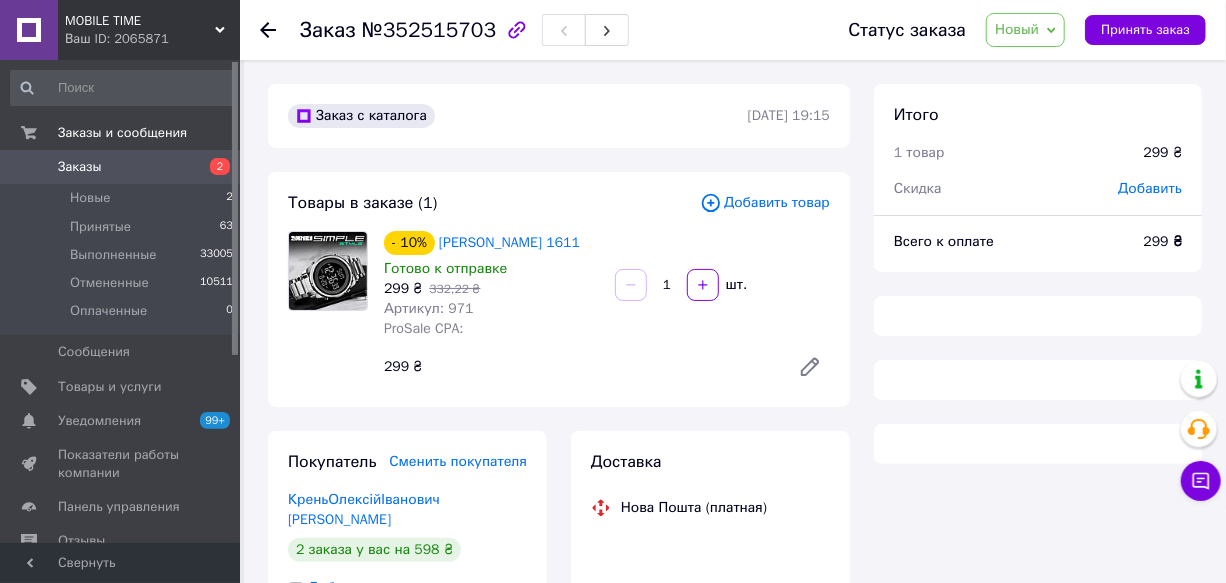 click on "Новый" at bounding box center (1017, 29) 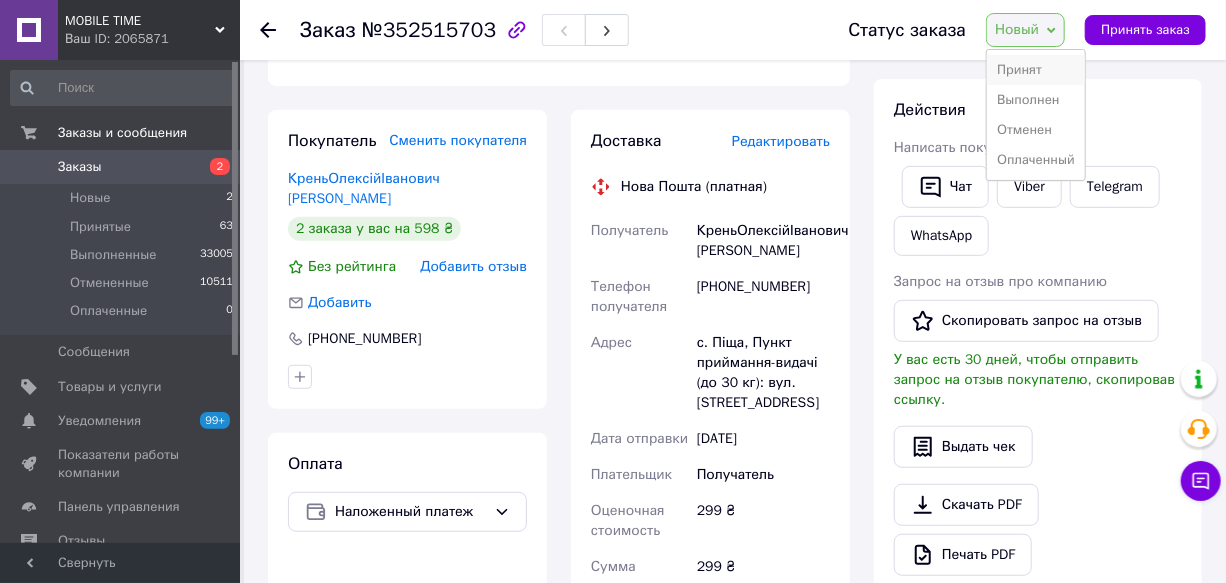 click on "Принят" at bounding box center (1036, 70) 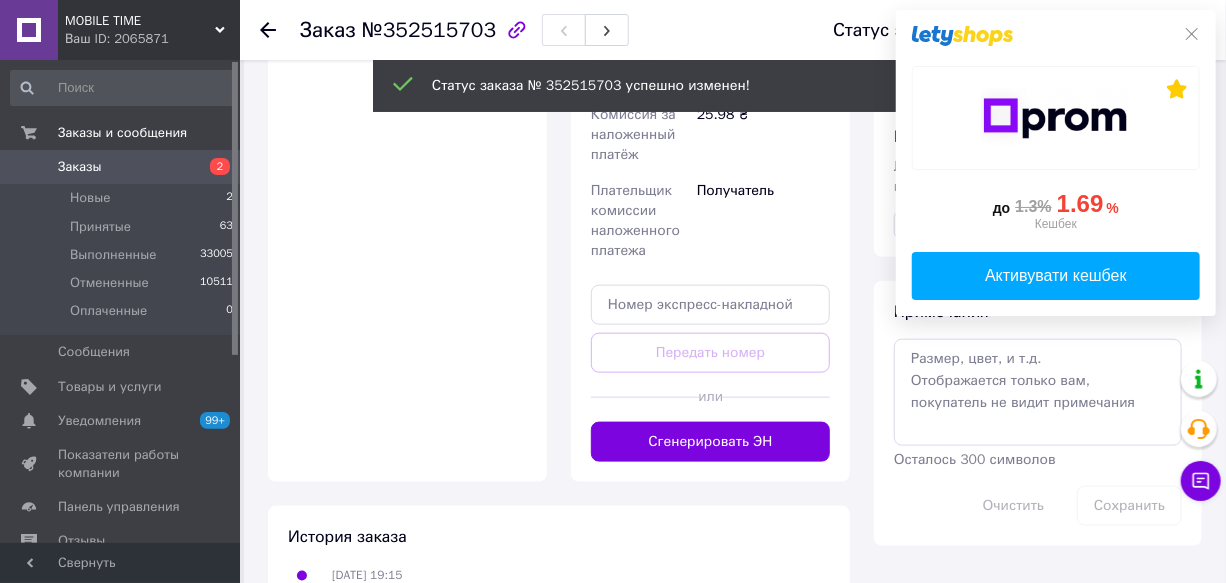 scroll, scrollTop: 867, scrollLeft: 0, axis: vertical 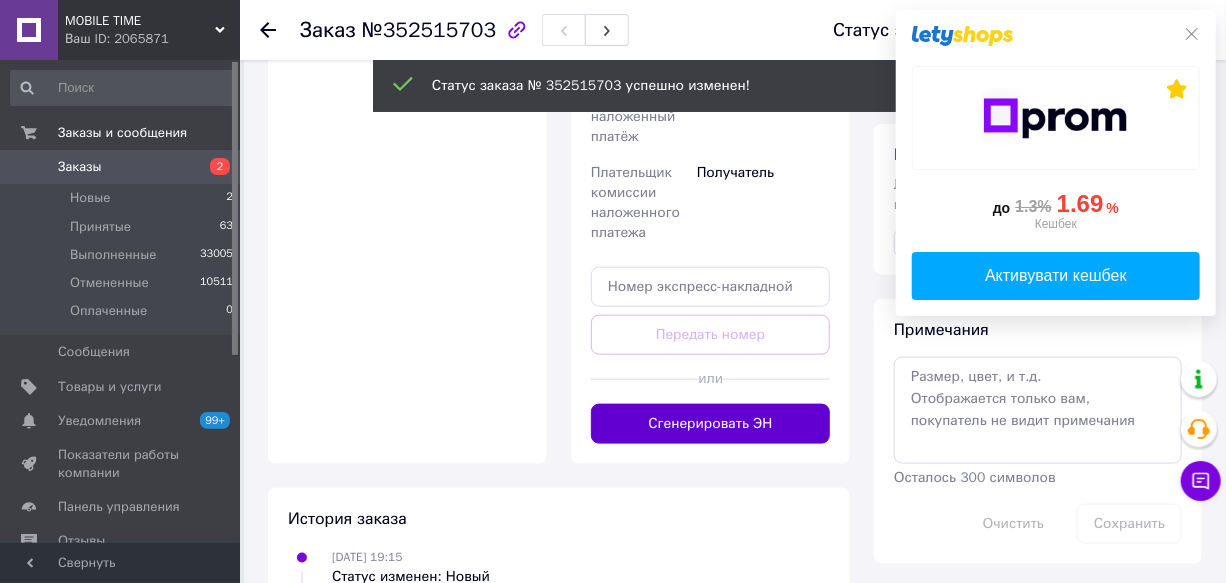 click on "Сгенерировать ЭН" at bounding box center (710, 424) 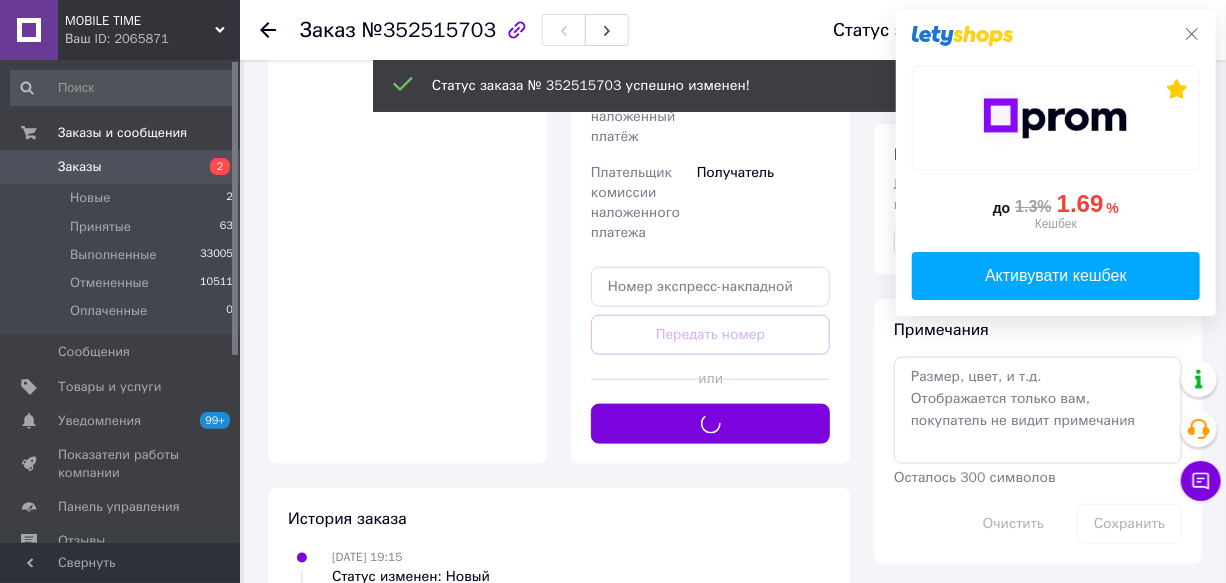 click 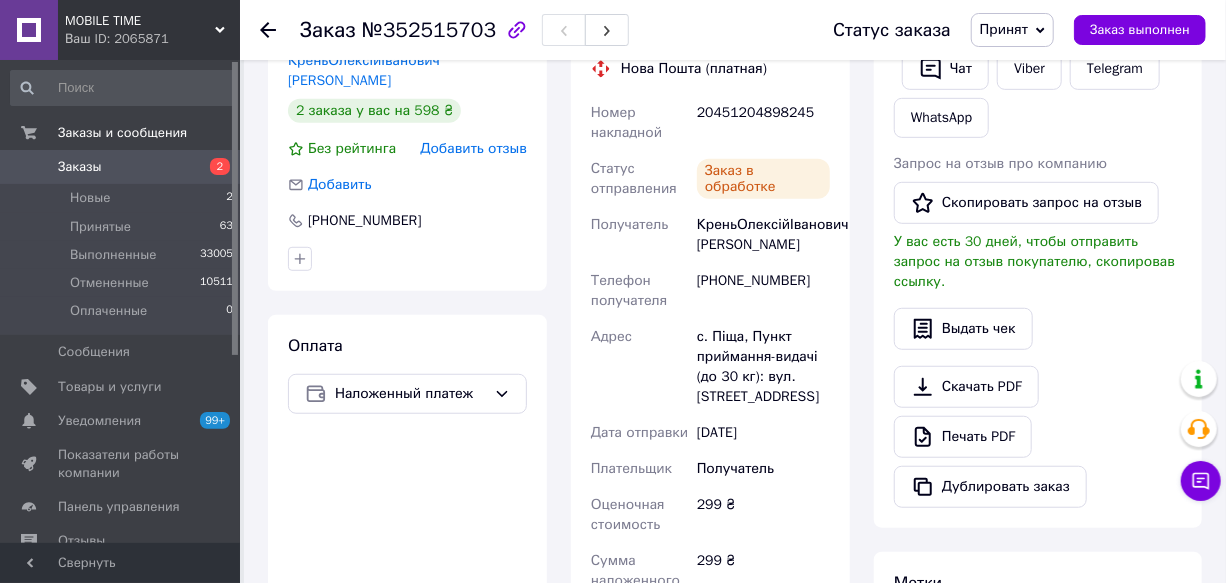 scroll, scrollTop: 412, scrollLeft: 0, axis: vertical 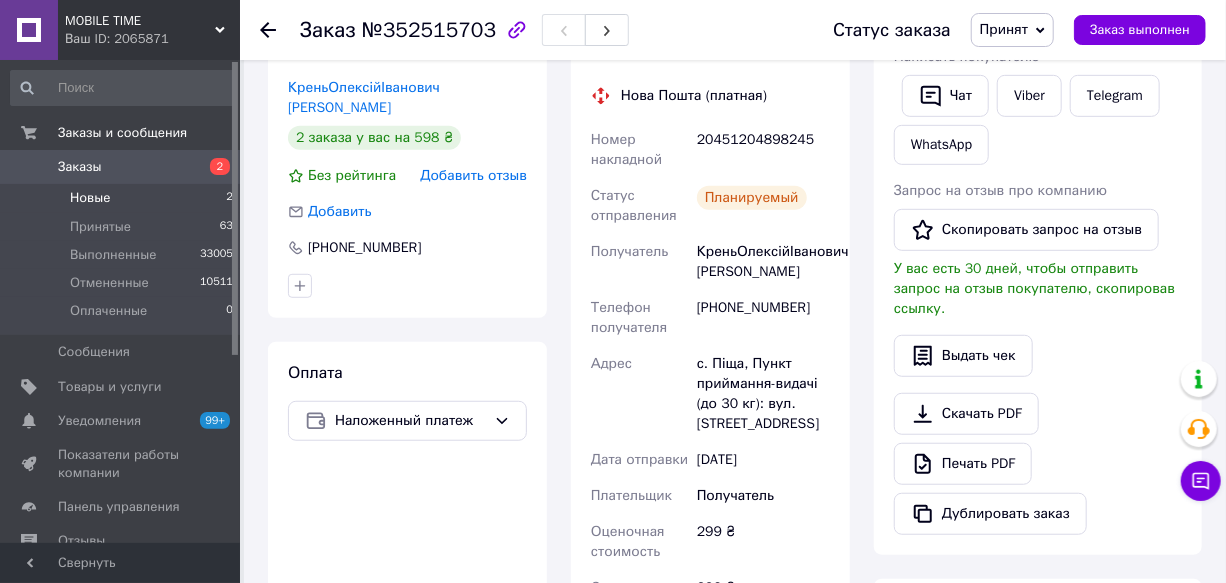 click on "Новые 2" at bounding box center (122, 198) 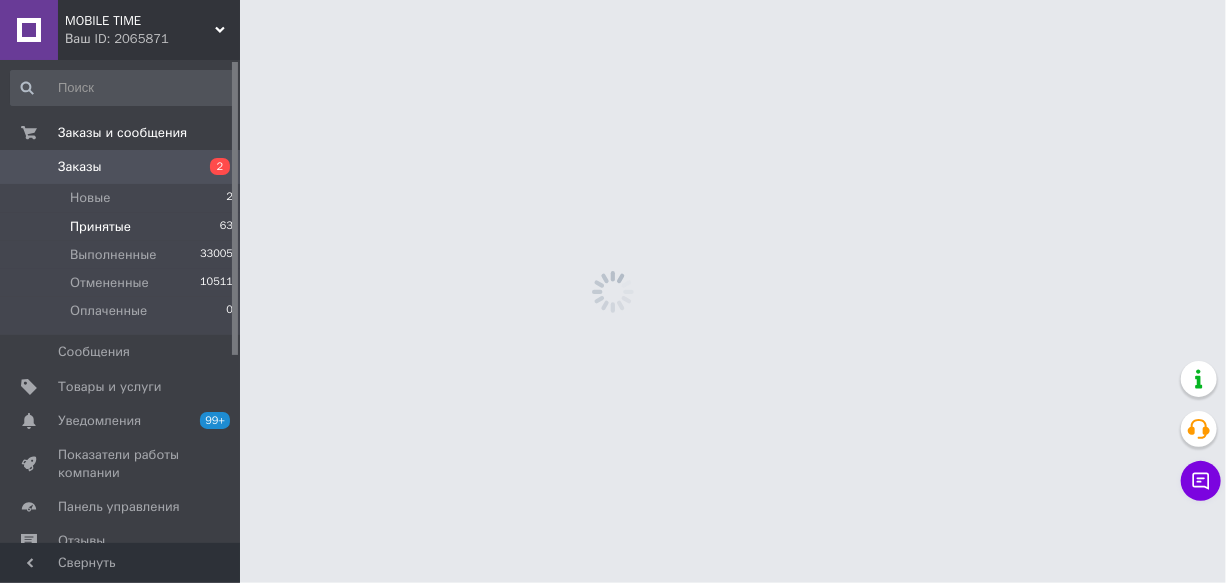 scroll, scrollTop: 0, scrollLeft: 0, axis: both 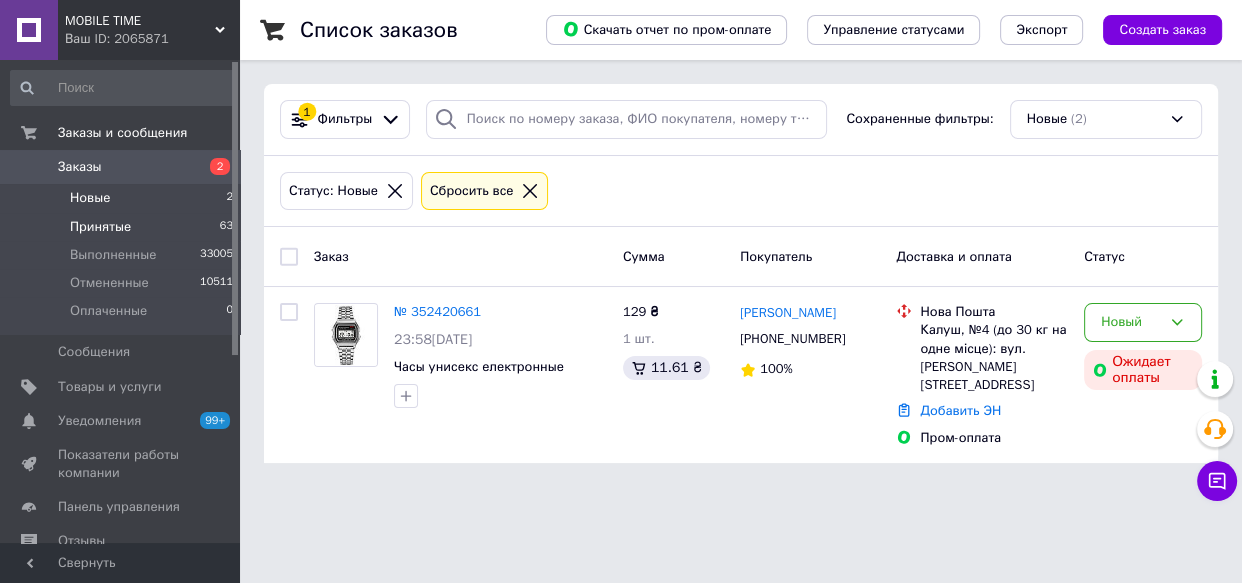 click on "Принятые" at bounding box center [100, 227] 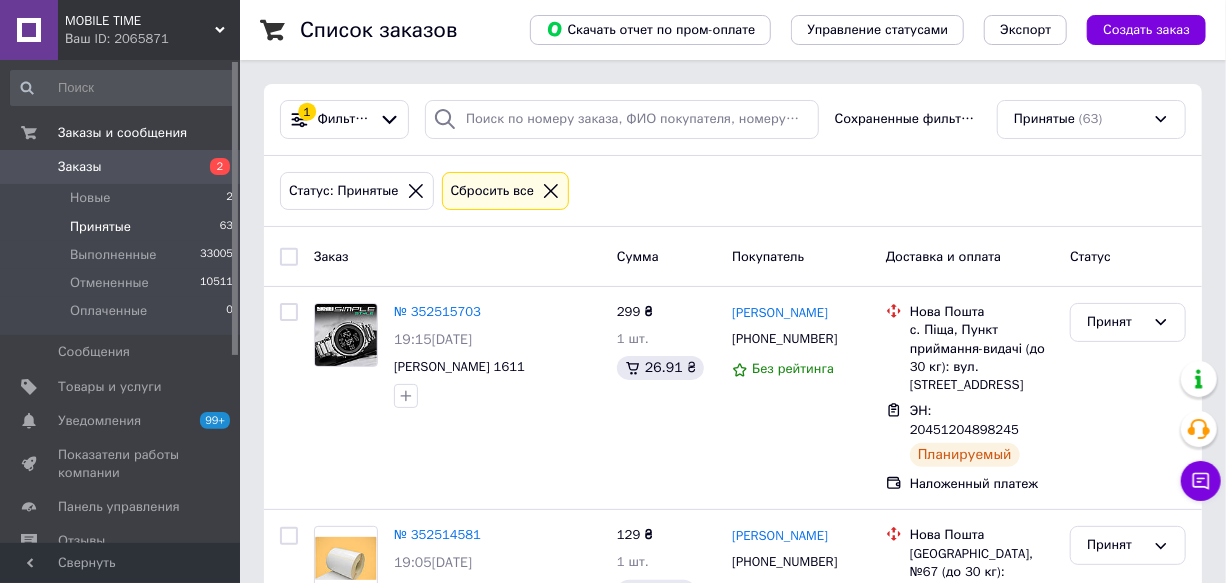 scroll, scrollTop: 13332, scrollLeft: 0, axis: vertical 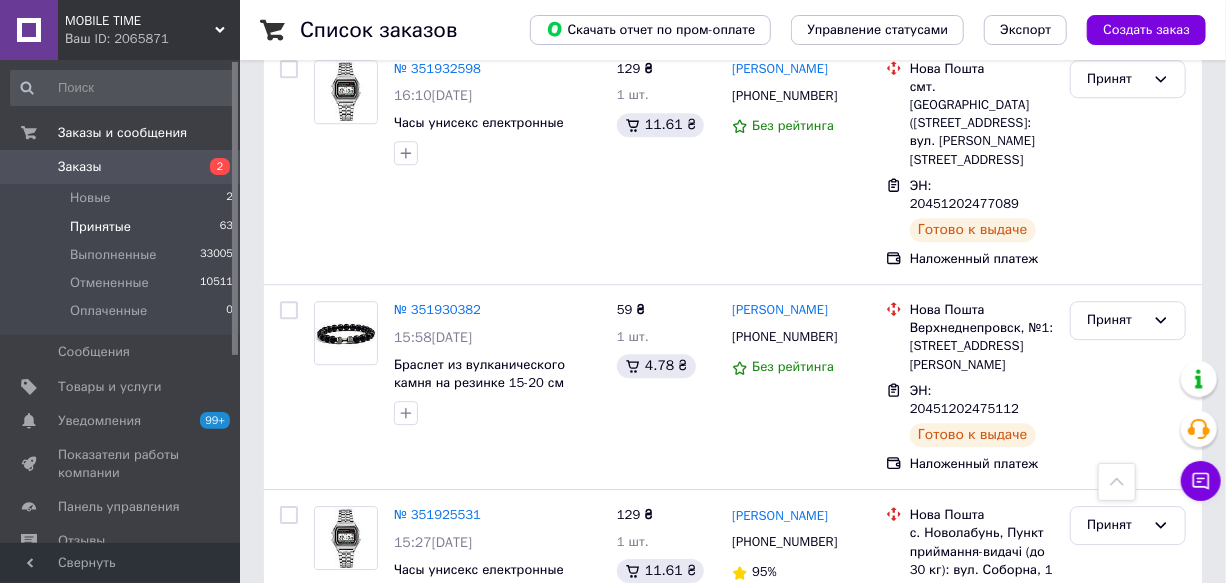 click on "Принят" at bounding box center [1116, 1437] 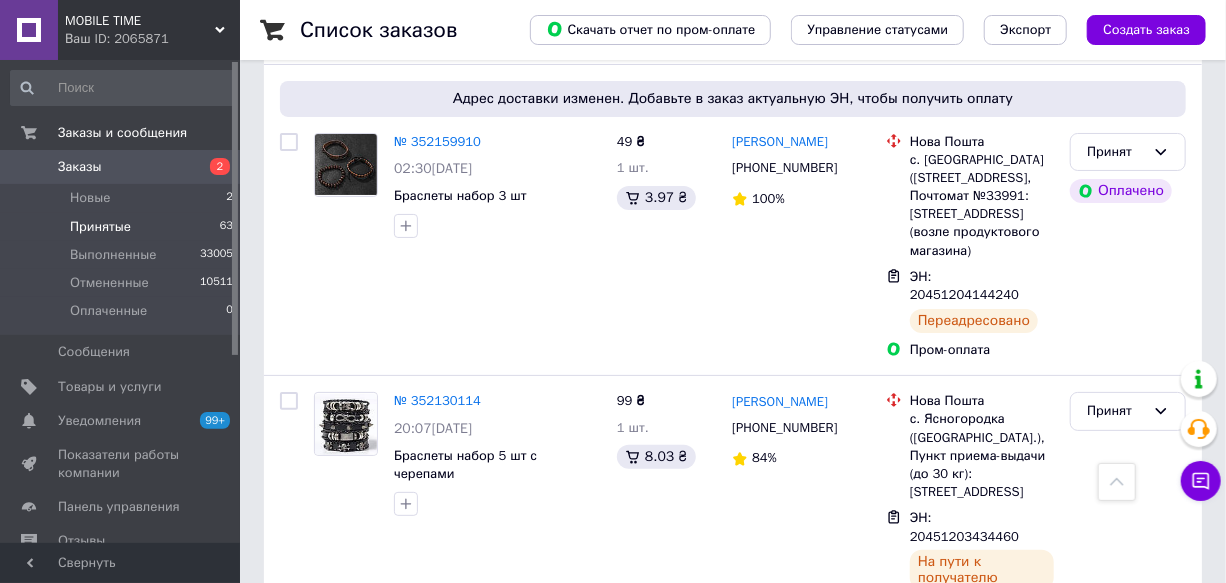 scroll, scrollTop: 10060, scrollLeft: 0, axis: vertical 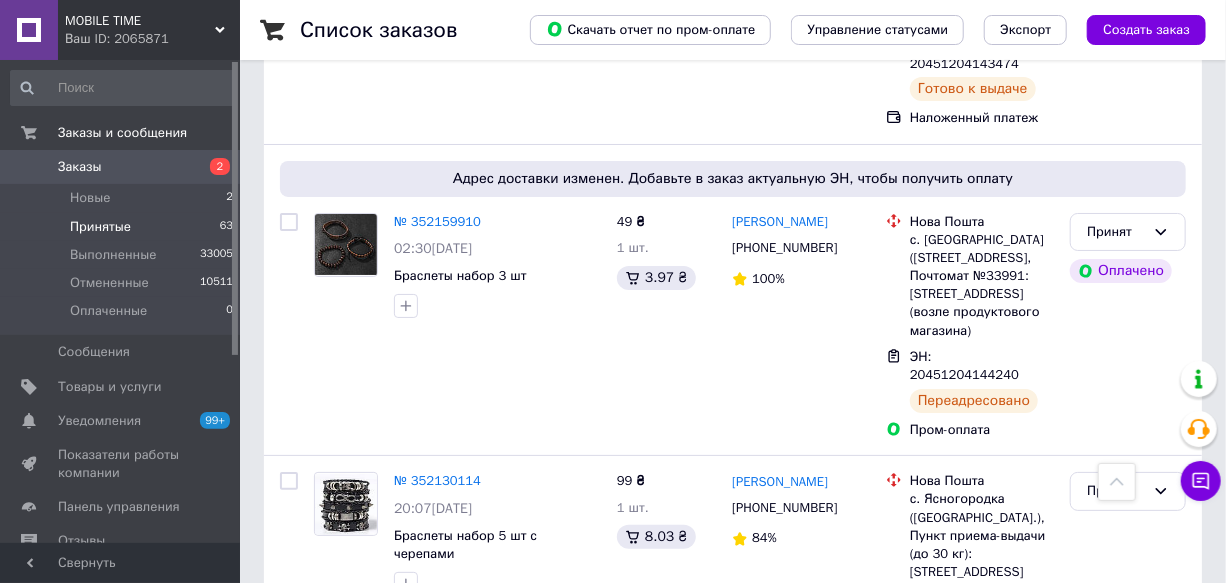click on "Принят" at bounding box center [1116, 988] 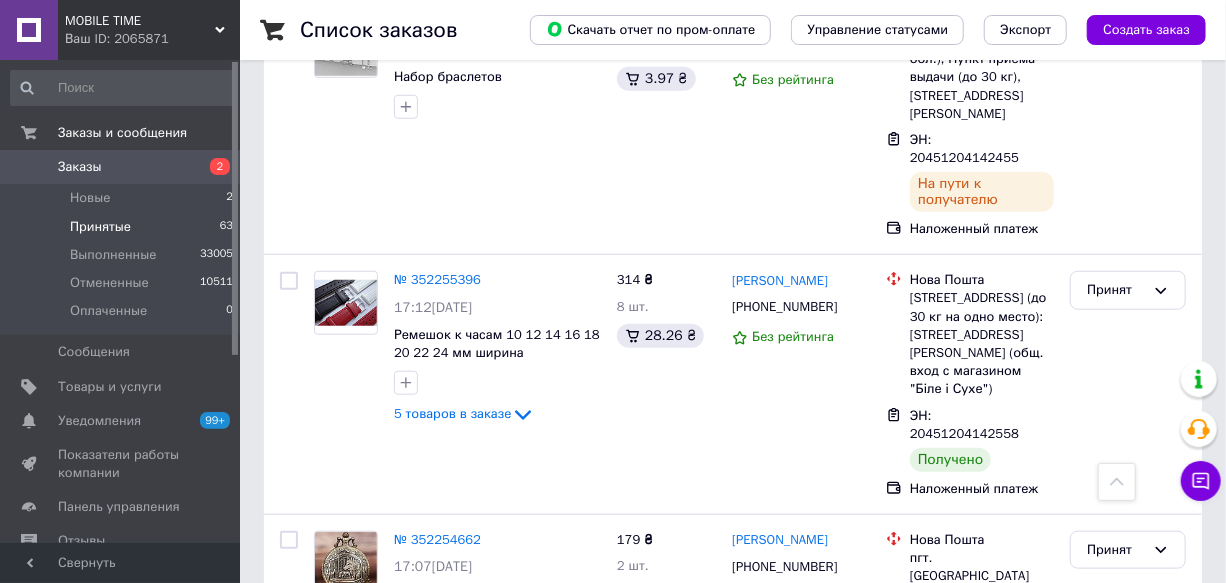 scroll, scrollTop: 7371, scrollLeft: 0, axis: vertical 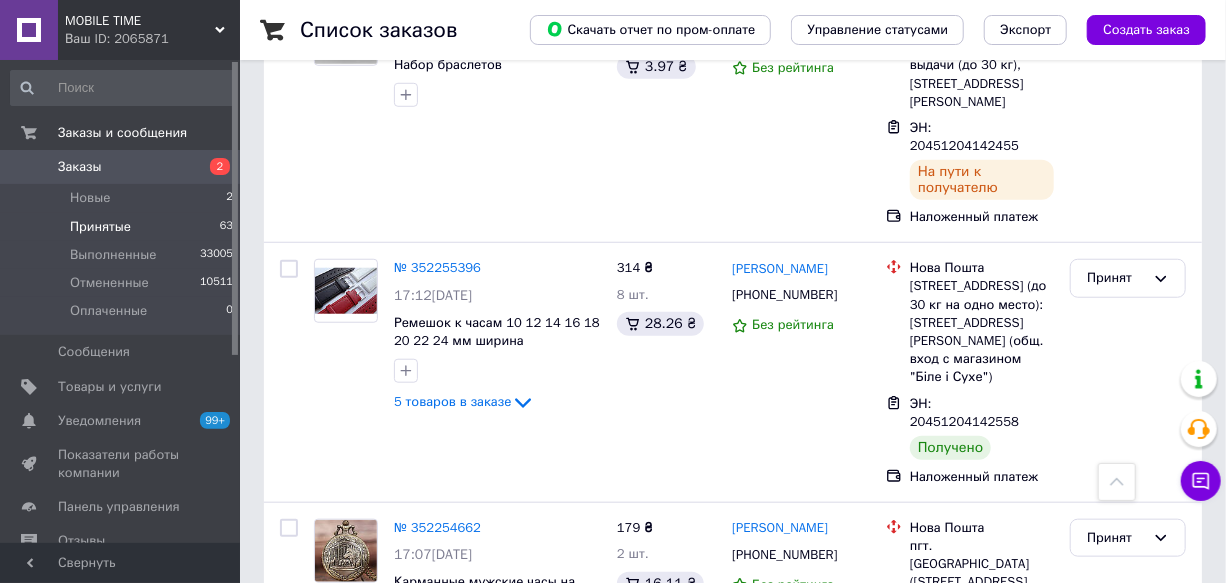 click on "Принят" at bounding box center (1128, 798) 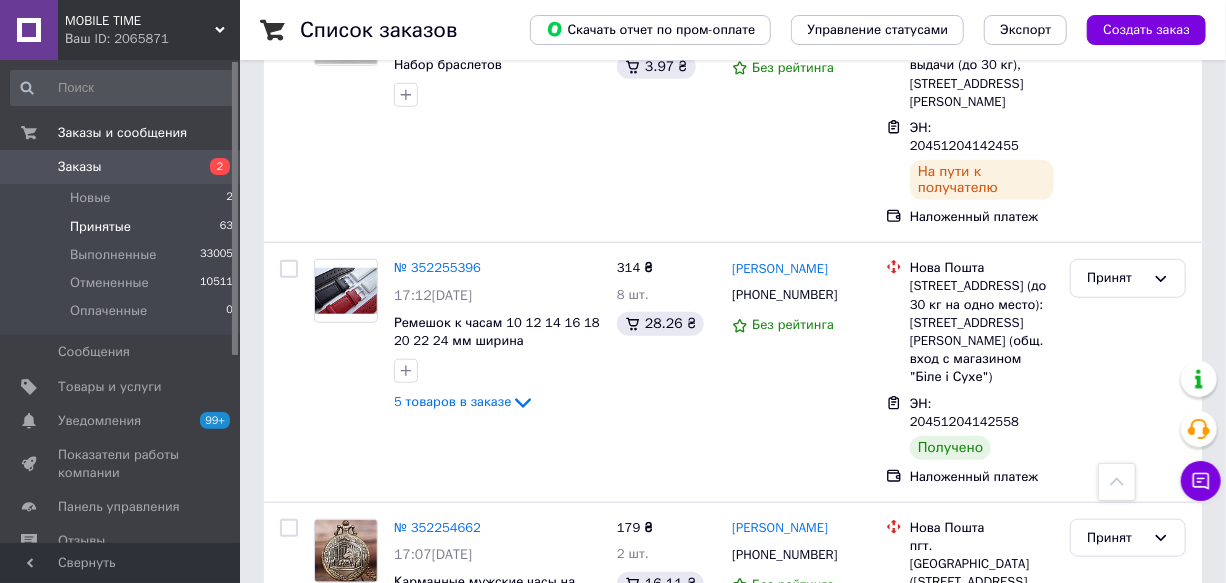 scroll, scrollTop: 7280, scrollLeft: 0, axis: vertical 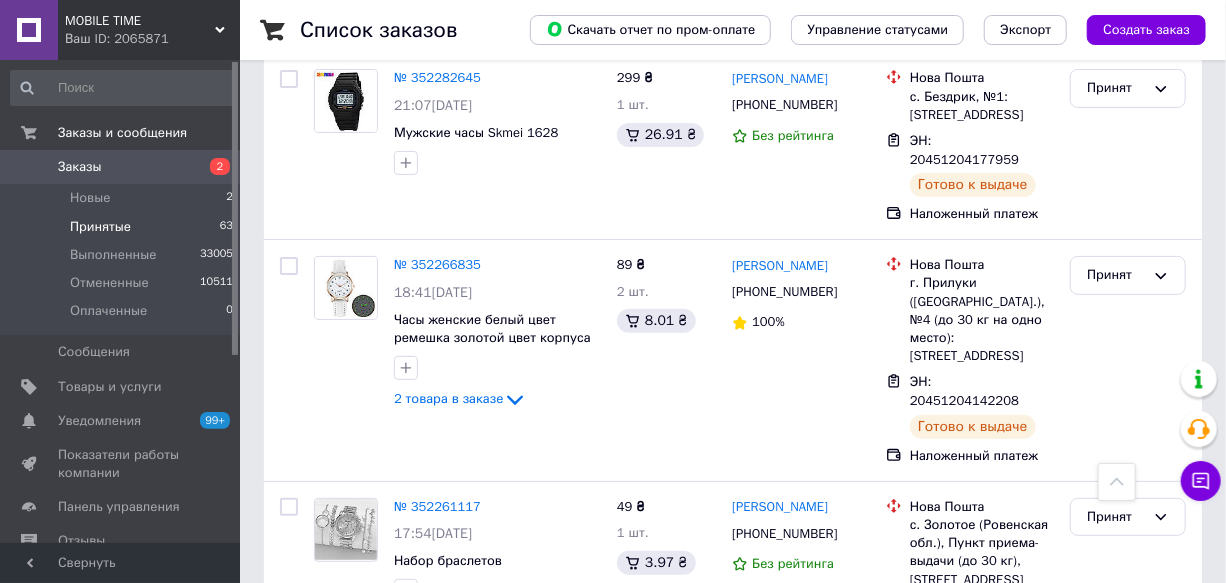 click on "Принят" at bounding box center [1116, 774] 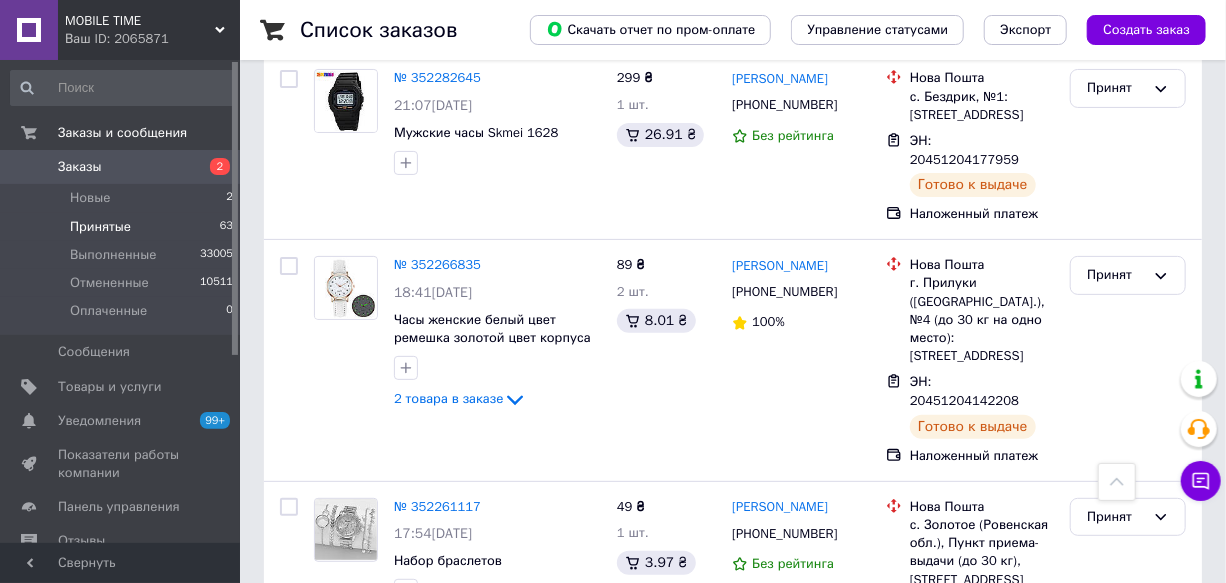 click on "Выполнен" at bounding box center (1128, 816) 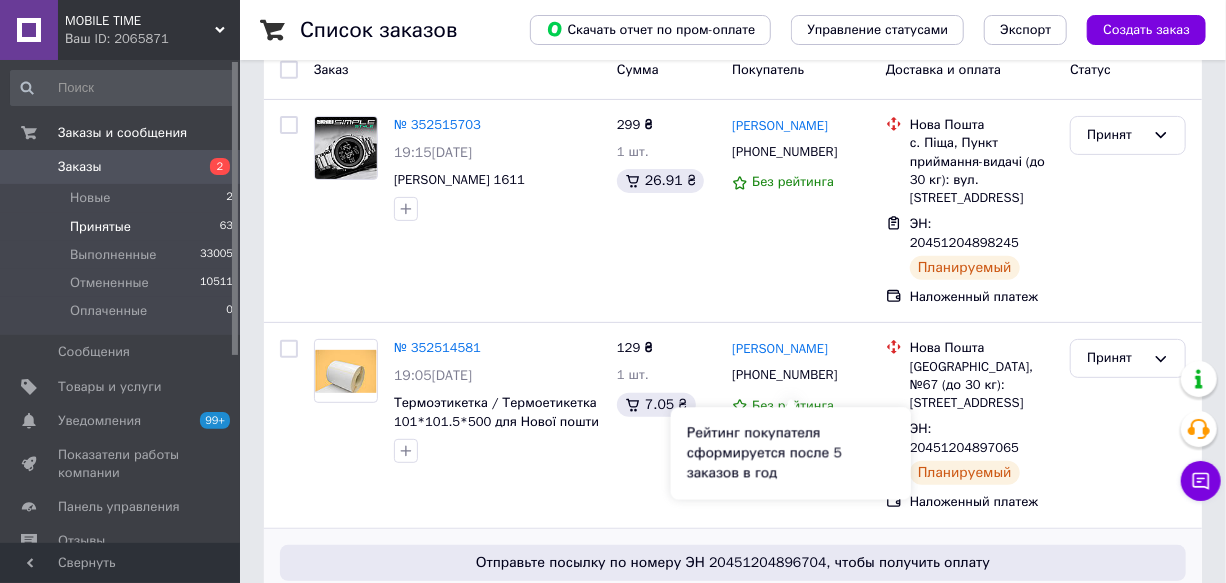 scroll, scrollTop: 0, scrollLeft: 0, axis: both 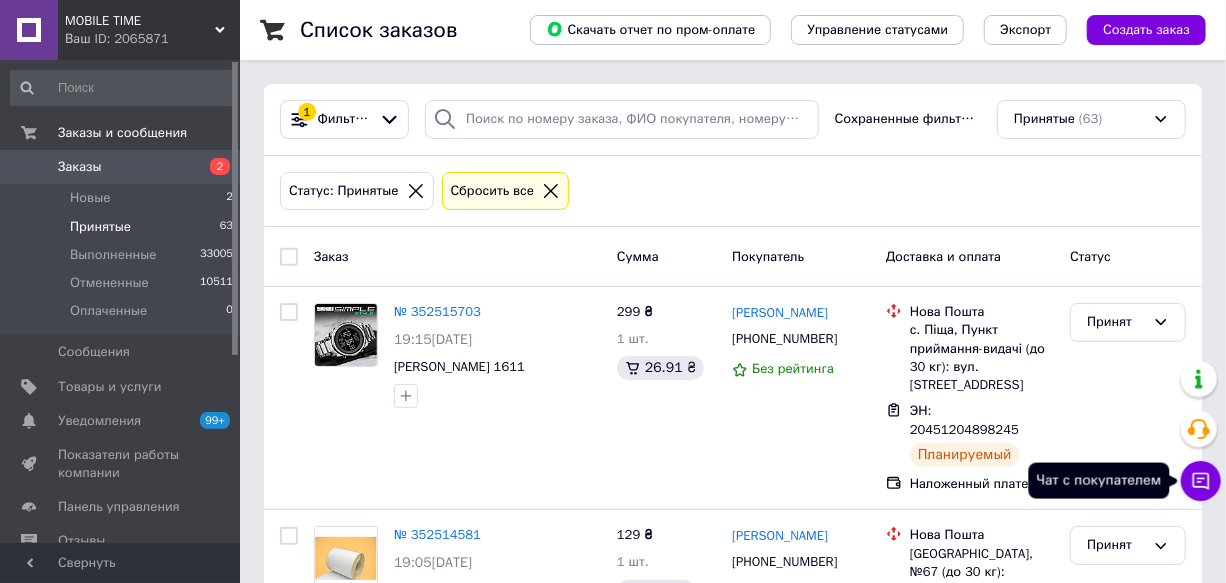 click 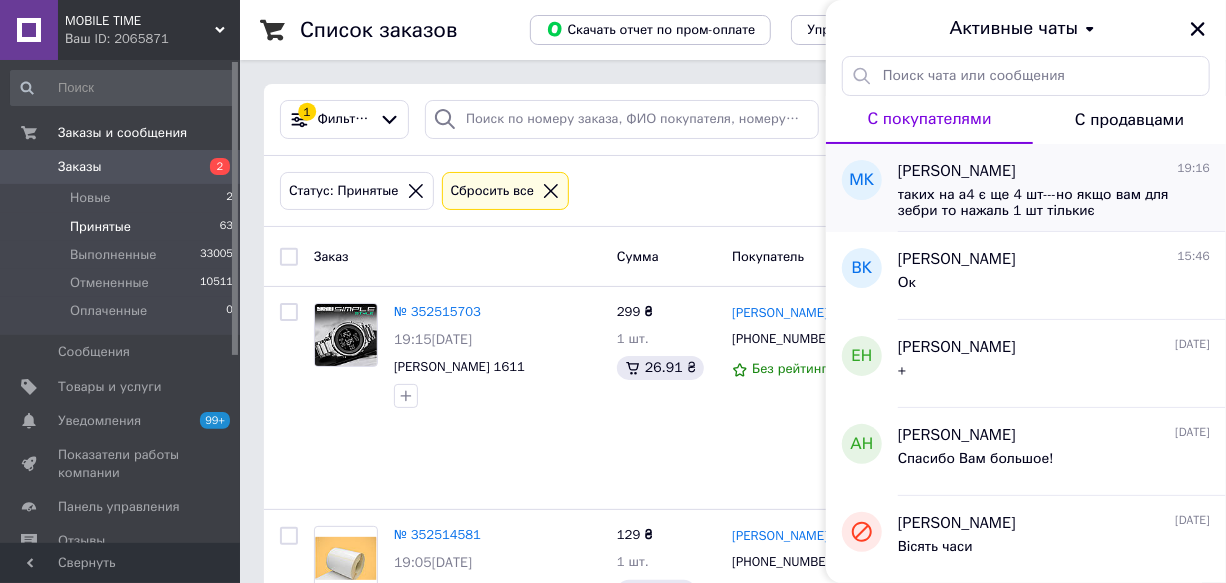 click on "таких на а4 є ще 4 шт---но якщо вам для зебри то нажаль 1 шт тількиє" at bounding box center (1040, 203) 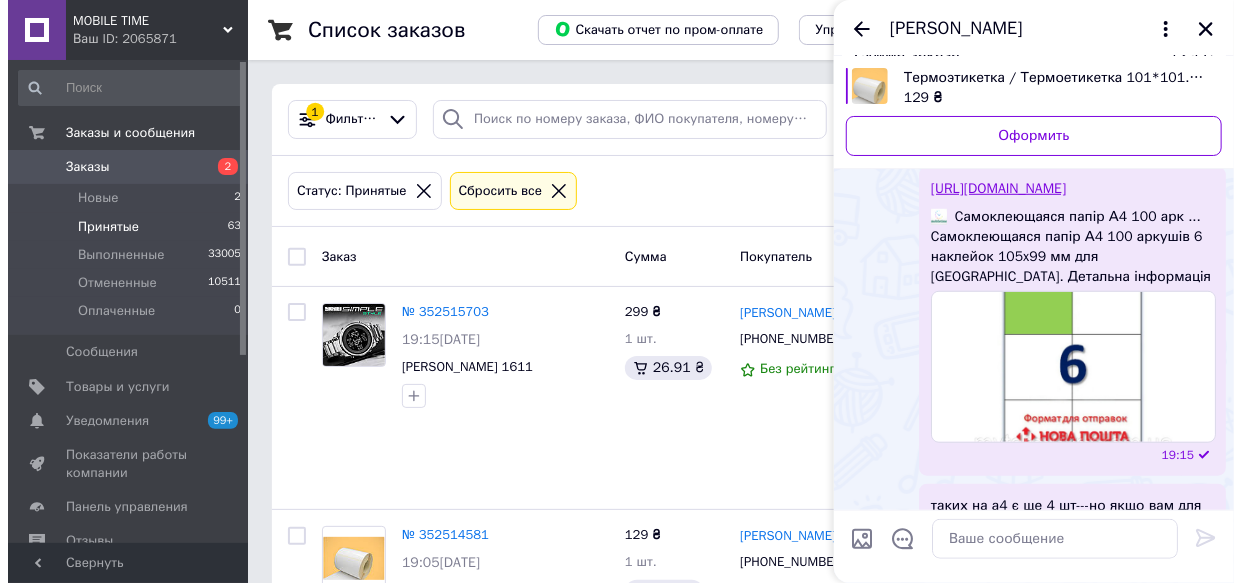 scroll, scrollTop: 488, scrollLeft: 0, axis: vertical 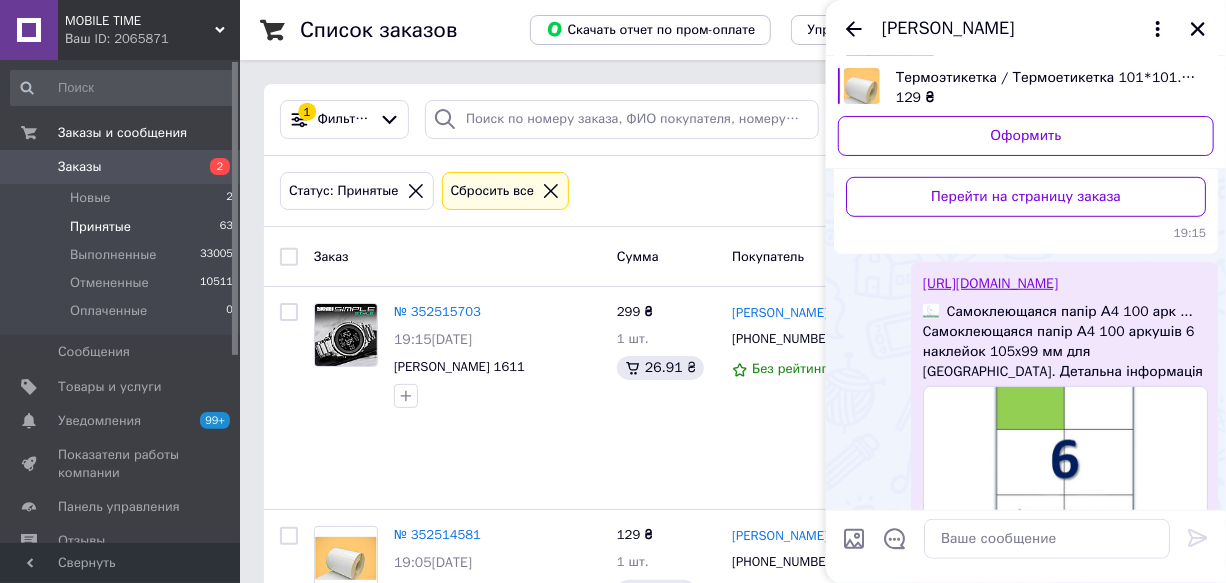click on "[URL][DOMAIN_NAME]" at bounding box center (990, 283) 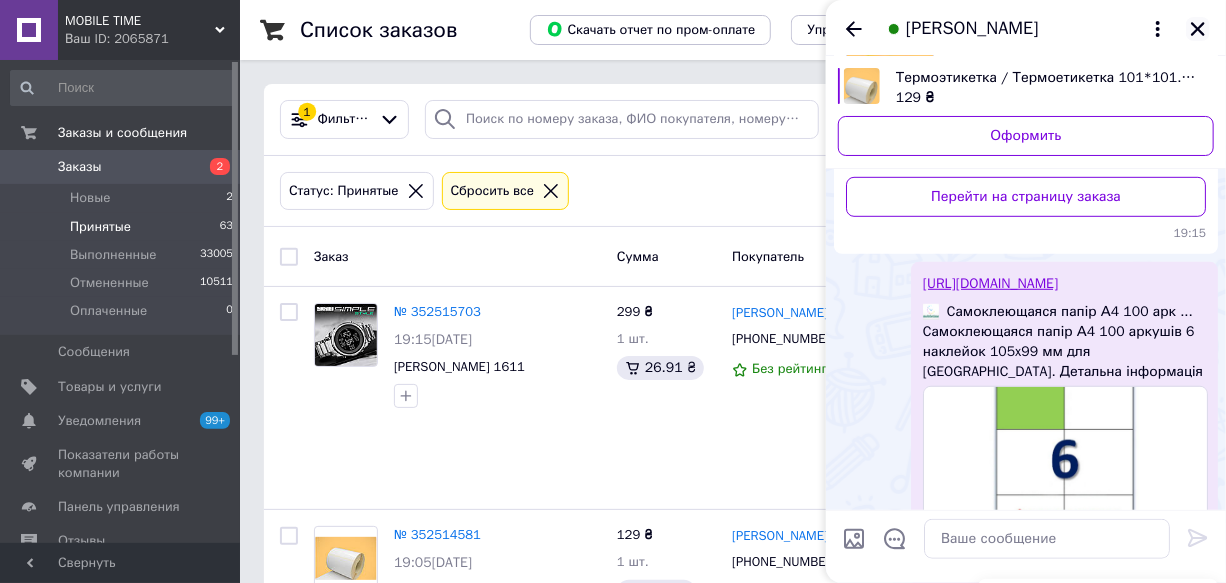 click 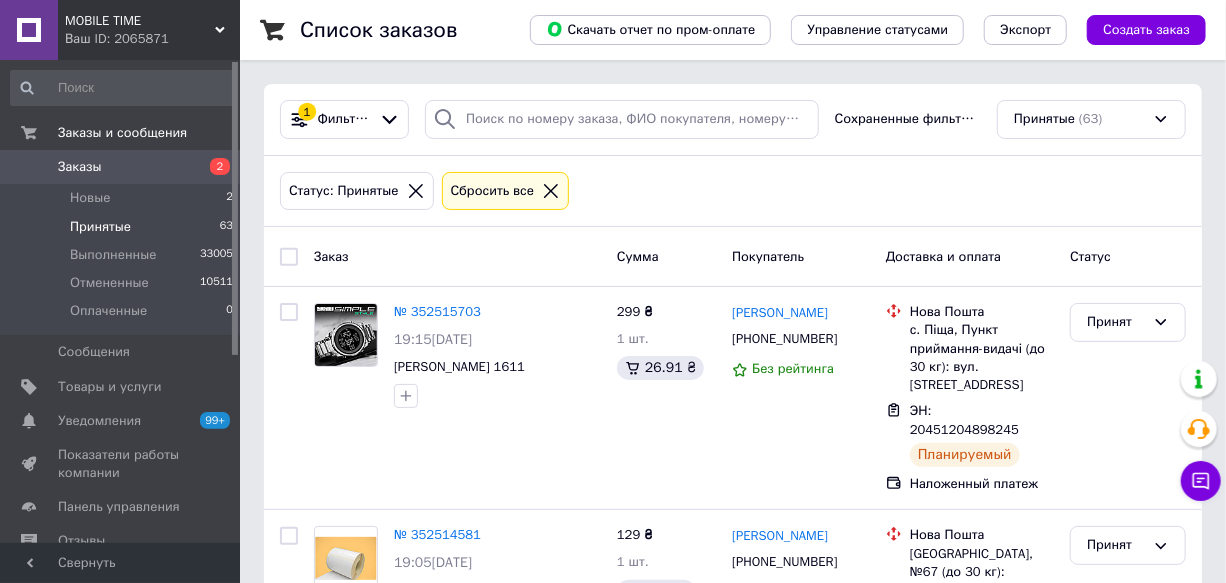 click on "Принятые" at bounding box center (100, 227) 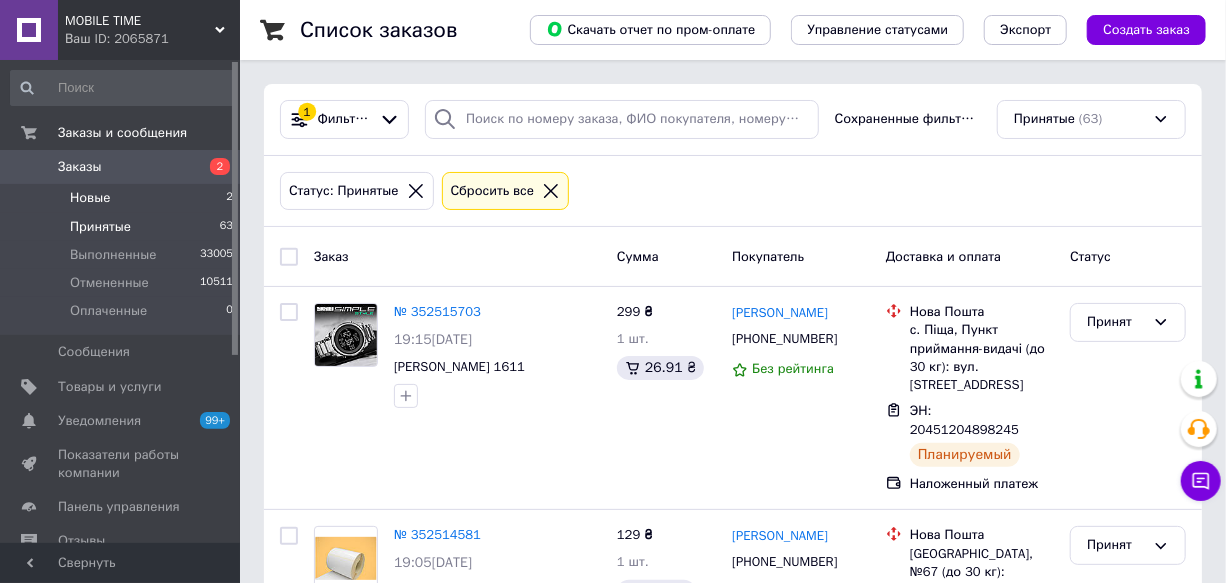 click on "Новые" at bounding box center [90, 198] 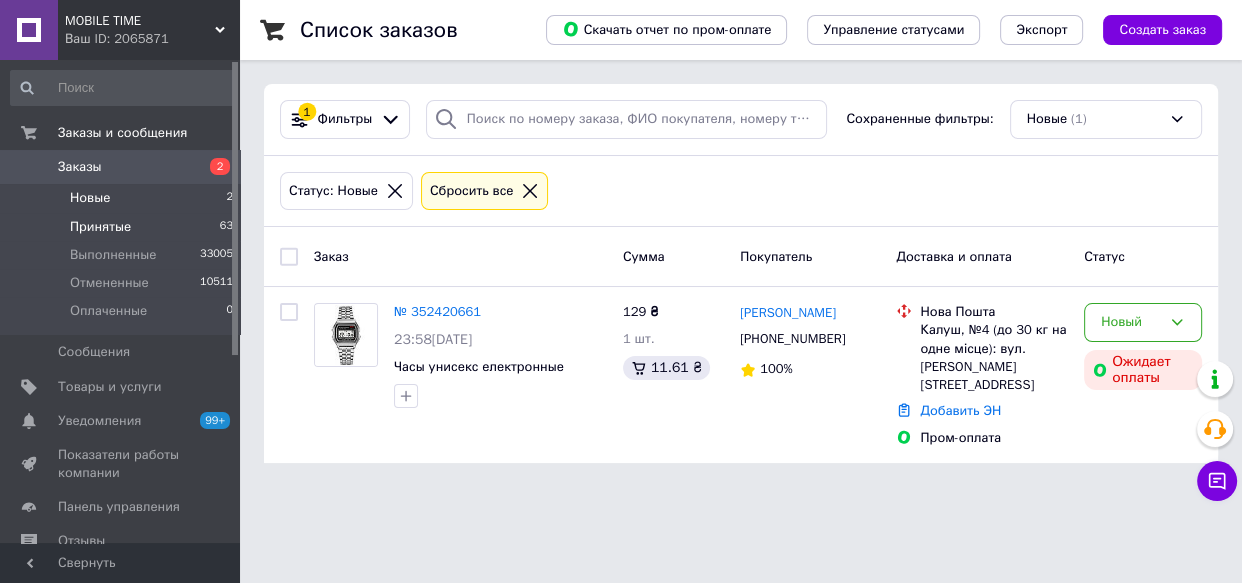 click on "Принятые" at bounding box center [100, 227] 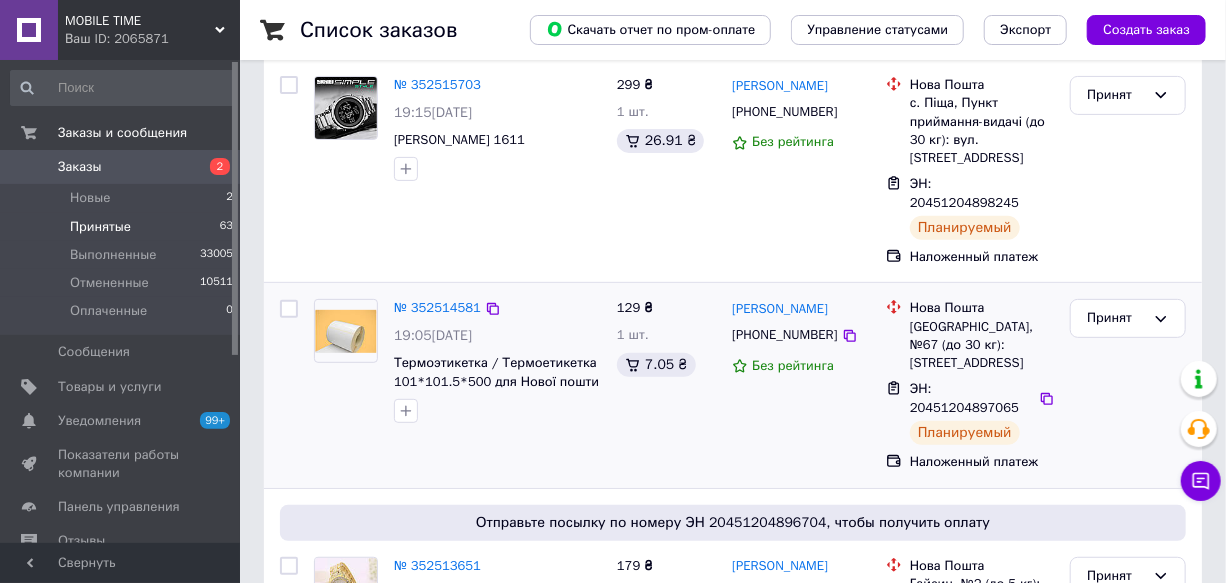 scroll, scrollTop: 272, scrollLeft: 0, axis: vertical 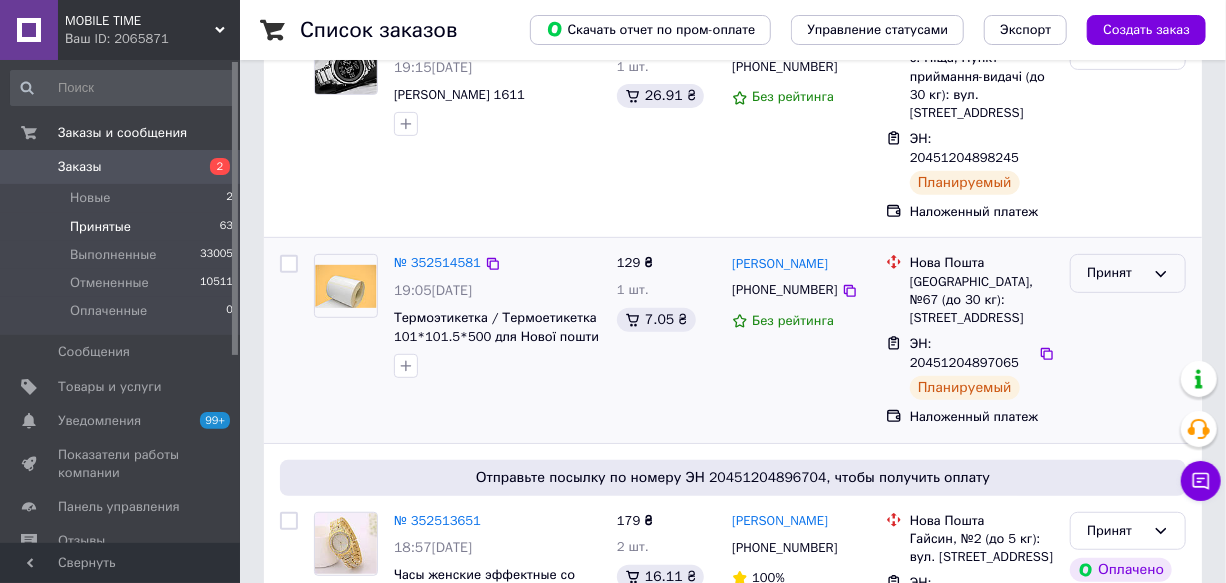 click on "Принят" at bounding box center [1116, 273] 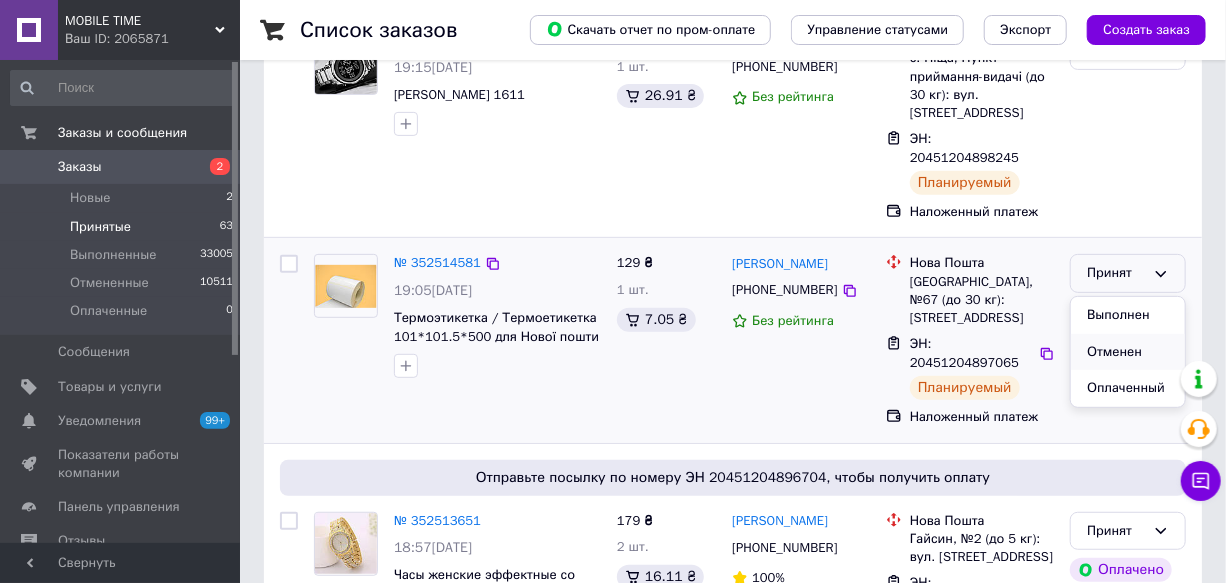 click on "Отменен" at bounding box center [1128, 352] 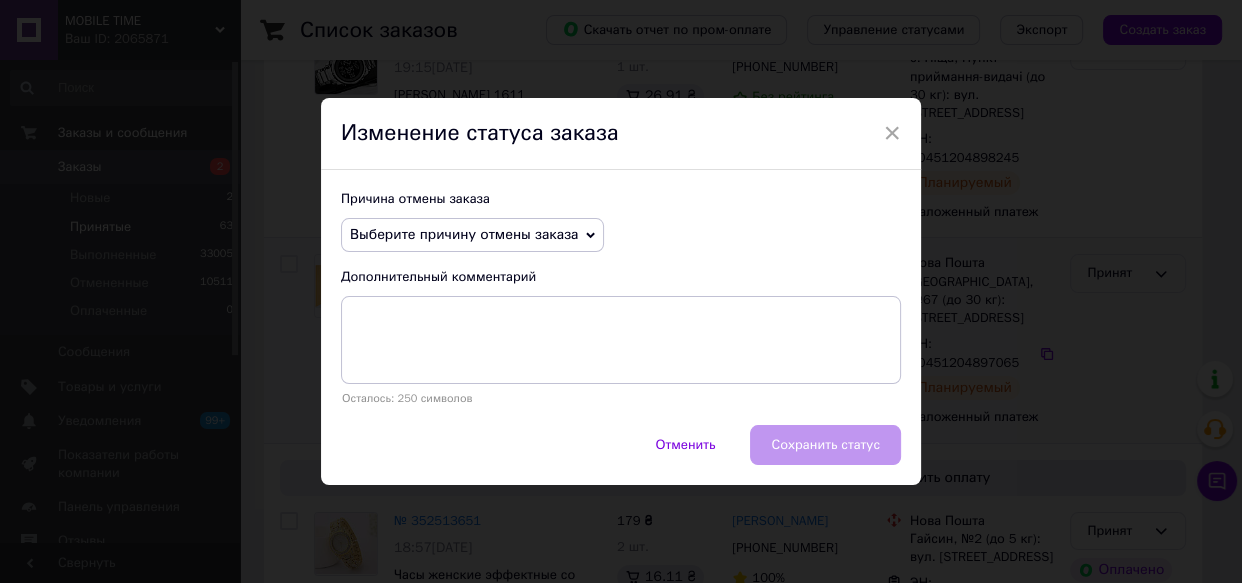 click on "Выберите причину отмены заказа" at bounding box center [464, 234] 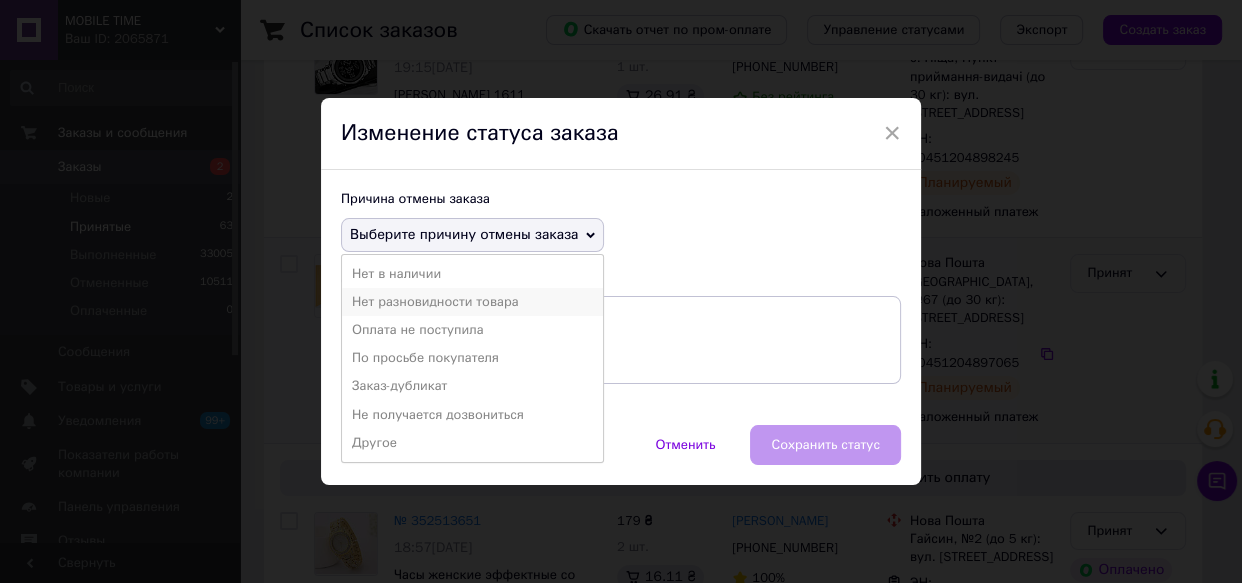click on "Нет разновидности товара" at bounding box center (472, 302) 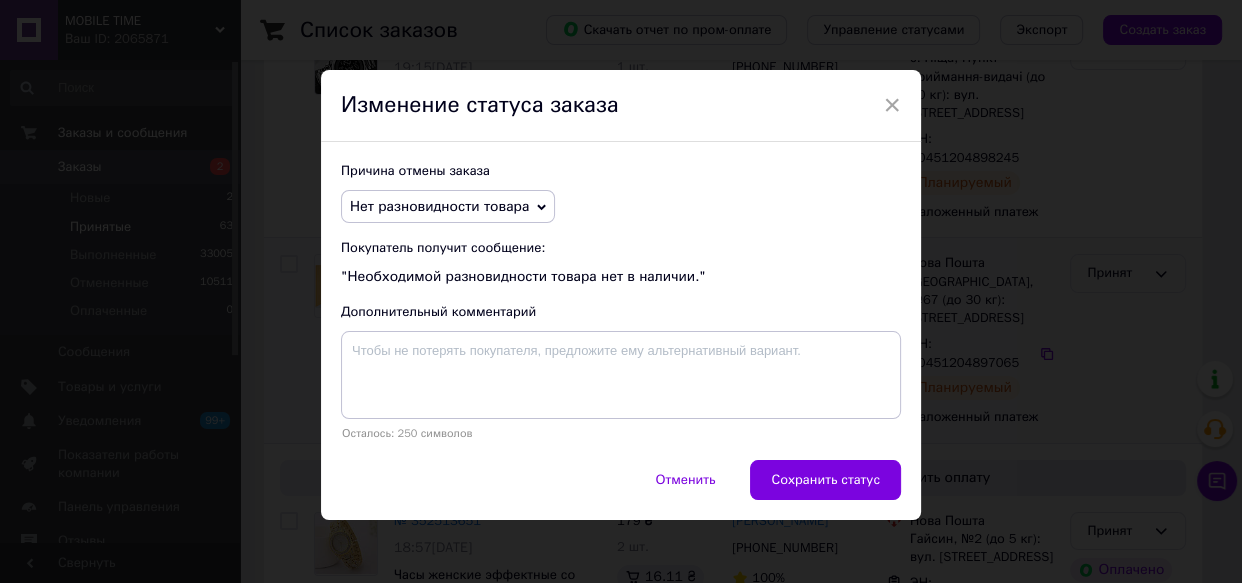 click on "Нет разновидности товара" at bounding box center (439, 206) 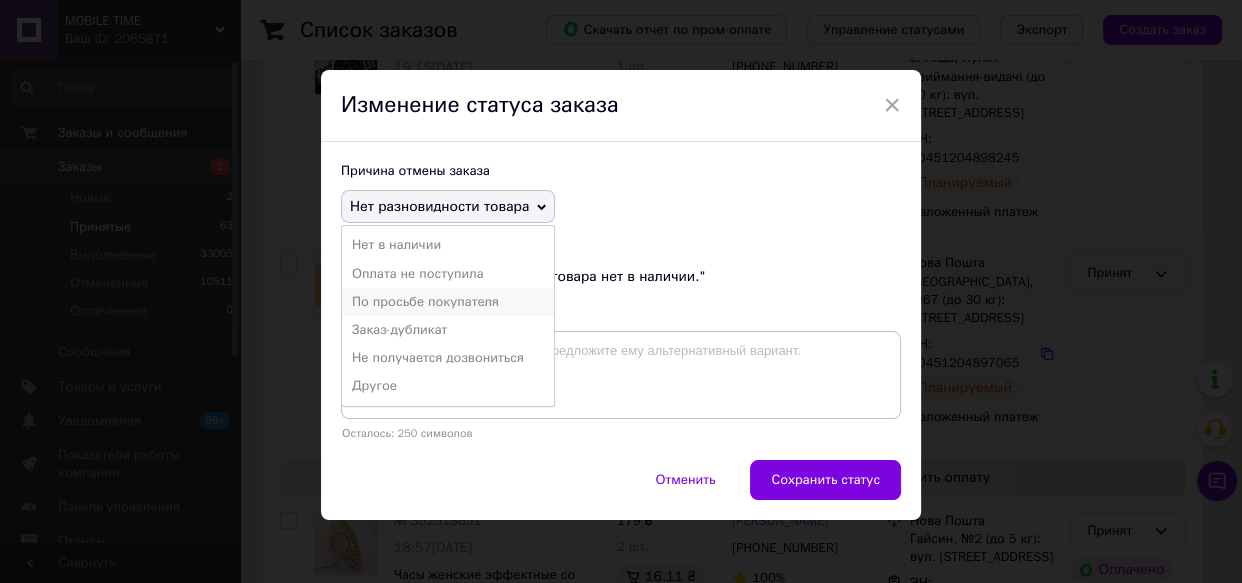 click on "По просьбе покупателя" at bounding box center (448, 302) 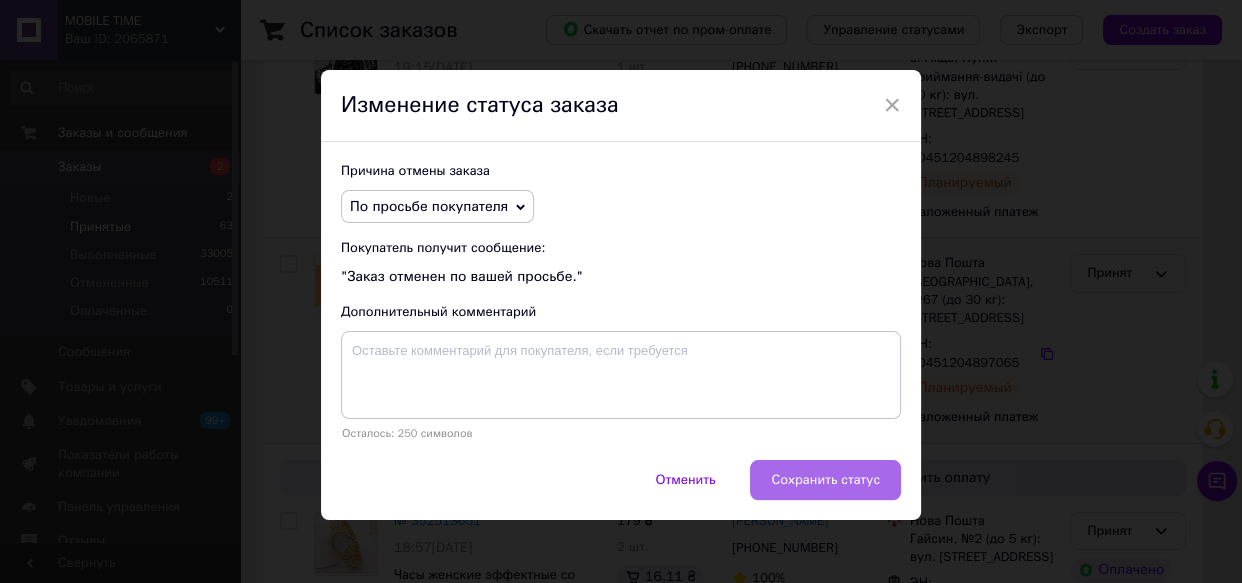 click on "Сохранить статус" at bounding box center [825, 480] 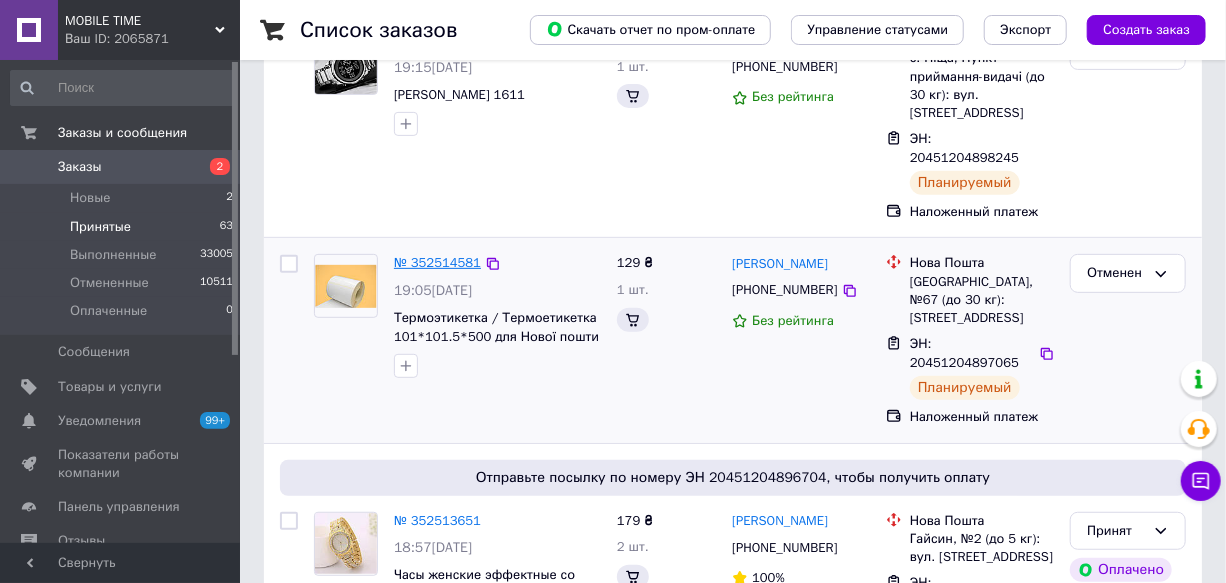 click on "№ 352514581" at bounding box center (437, 262) 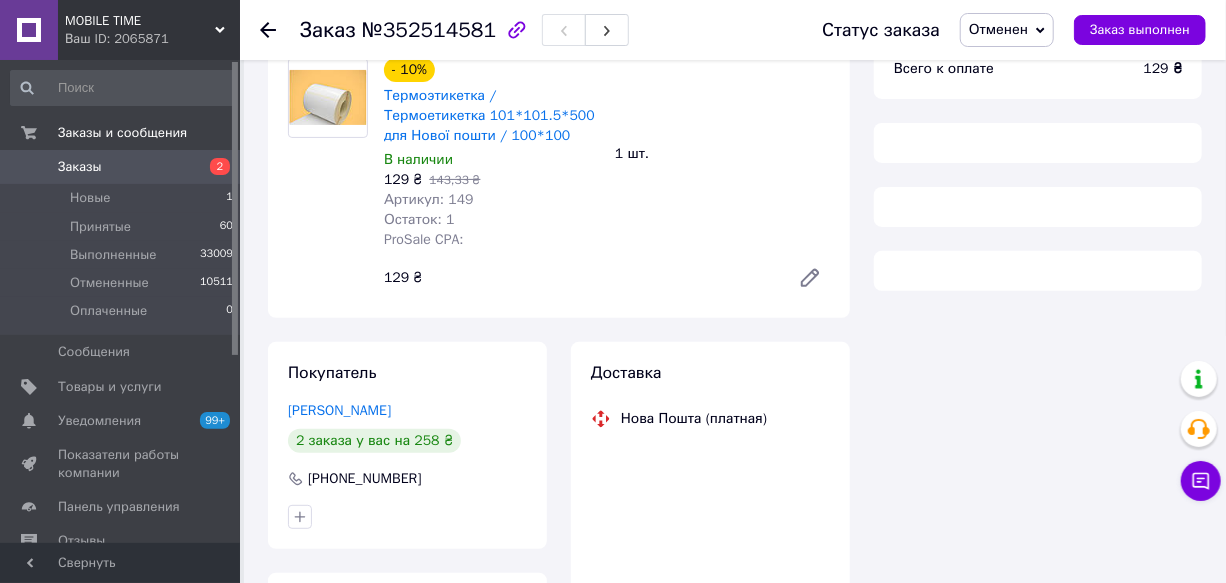 scroll, scrollTop: 0, scrollLeft: 0, axis: both 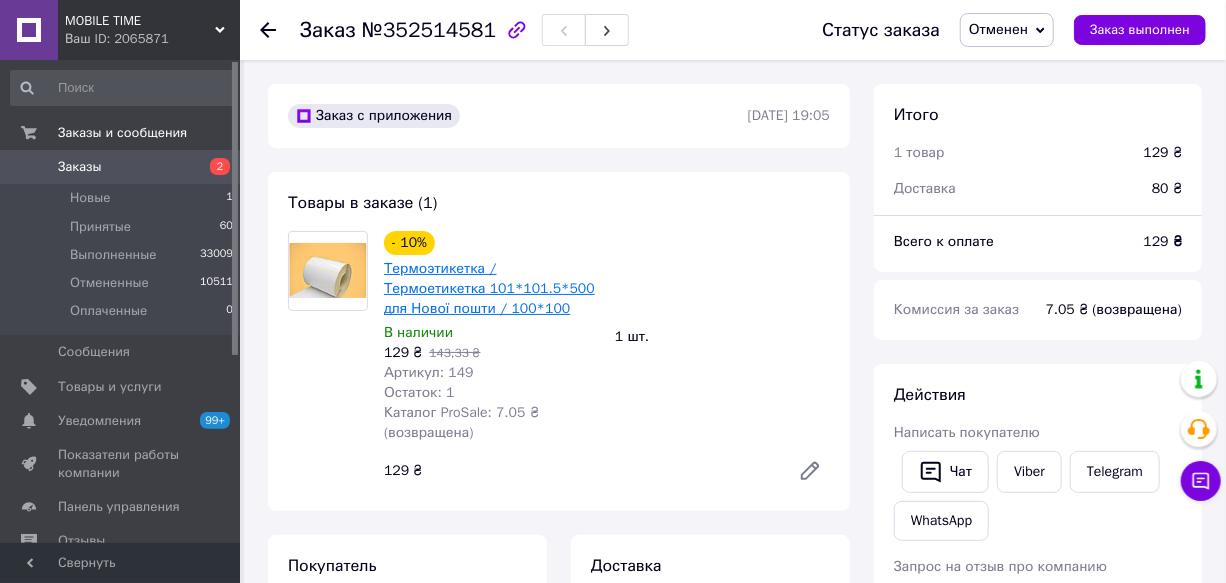 click on "Термоэтикетка / Термоетикетка 101*101.5*500 для Нової пошти / 100*100" at bounding box center (489, 288) 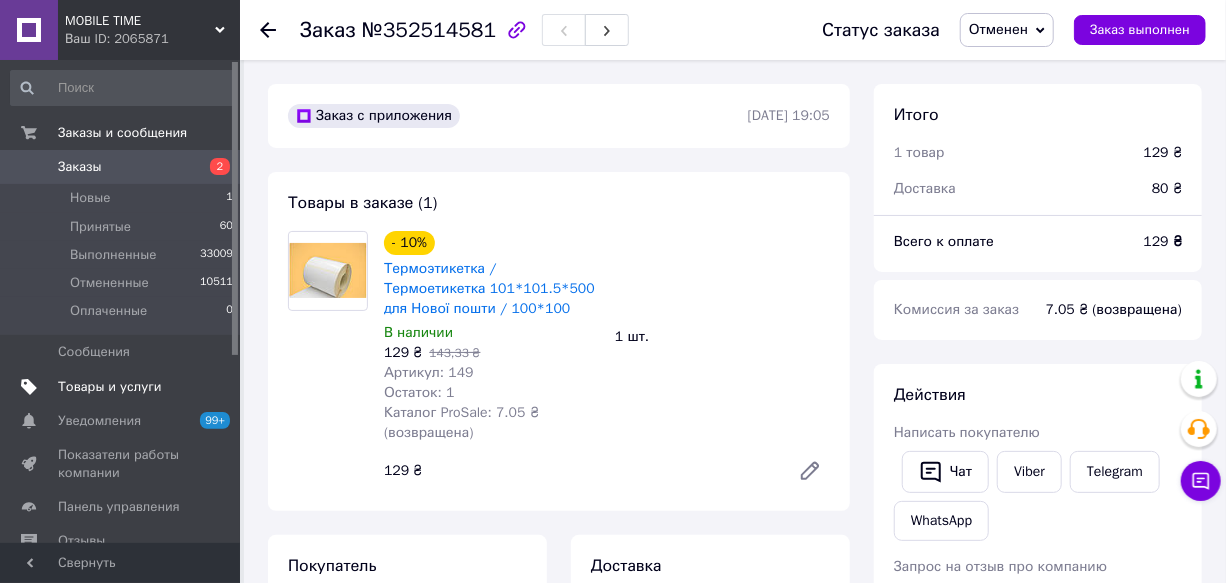 click on "Товары и услуги" at bounding box center [110, 387] 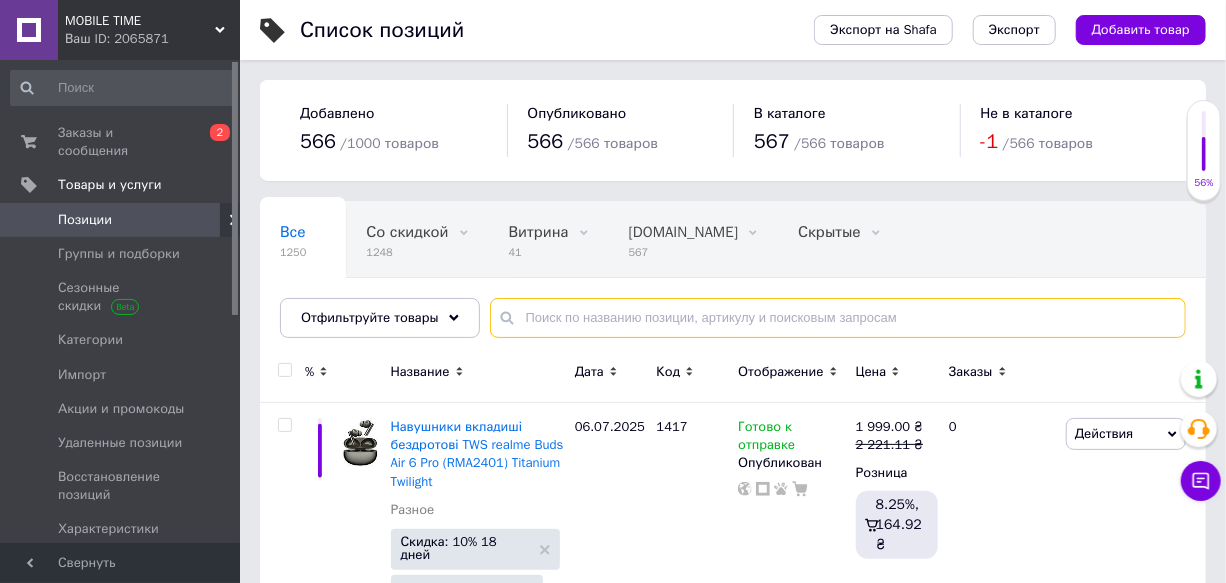 click at bounding box center [838, 318] 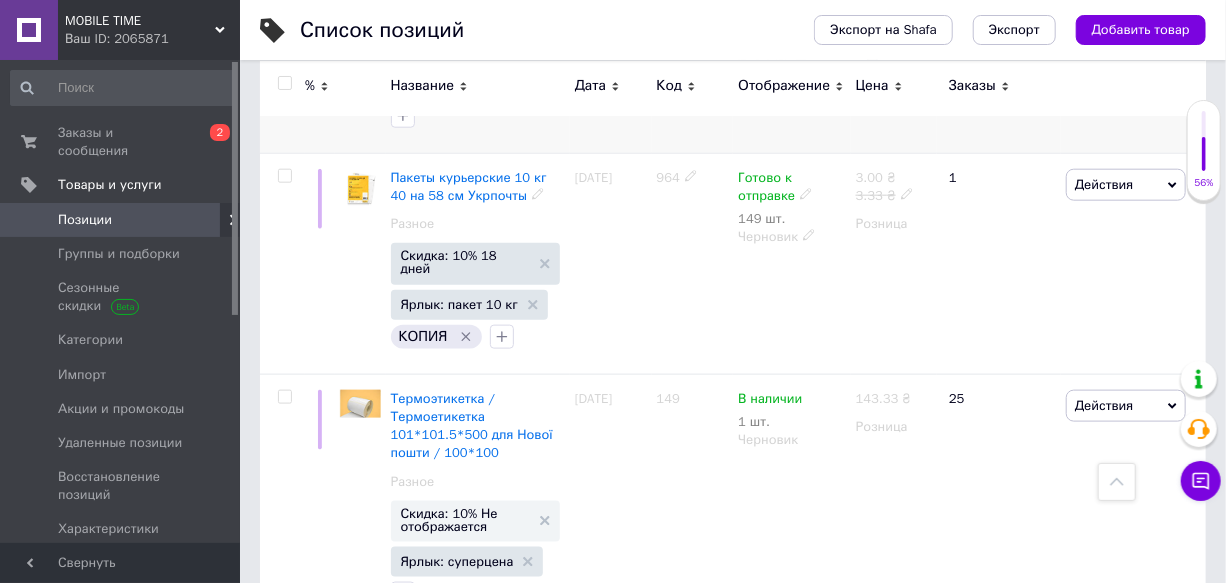 scroll, scrollTop: 927, scrollLeft: 0, axis: vertical 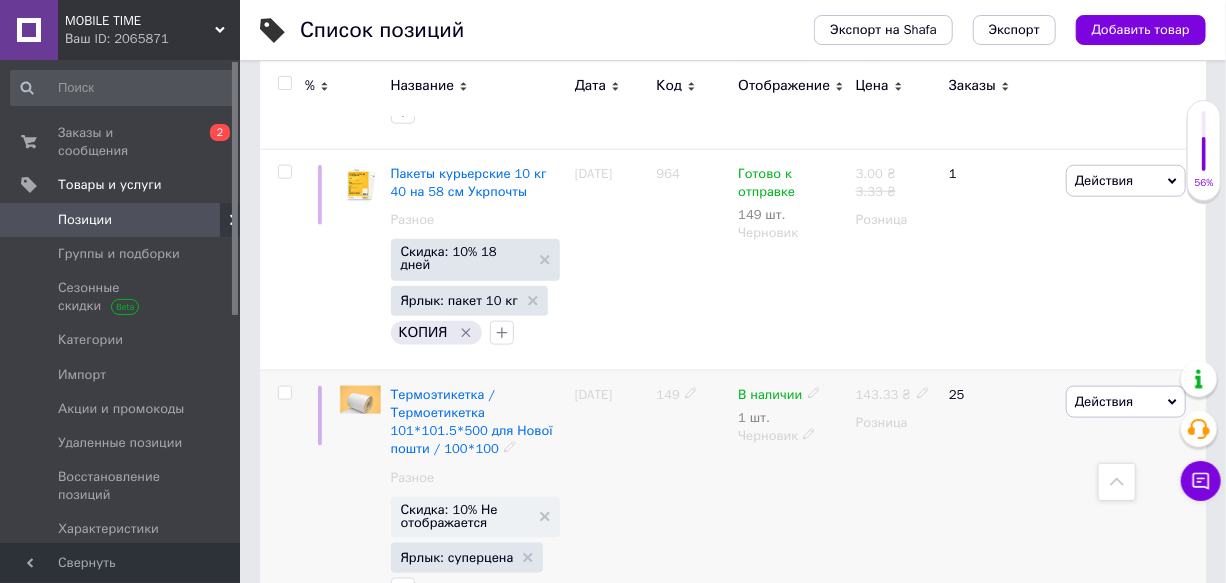 type on "новая" 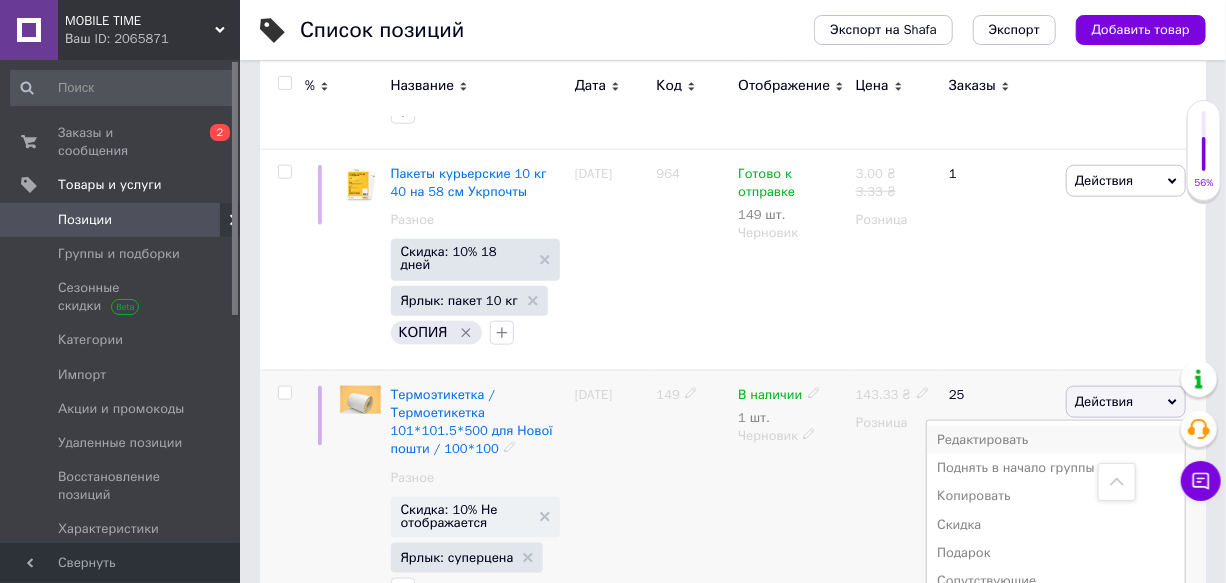 click on "Редактировать" at bounding box center [1056, 440] 